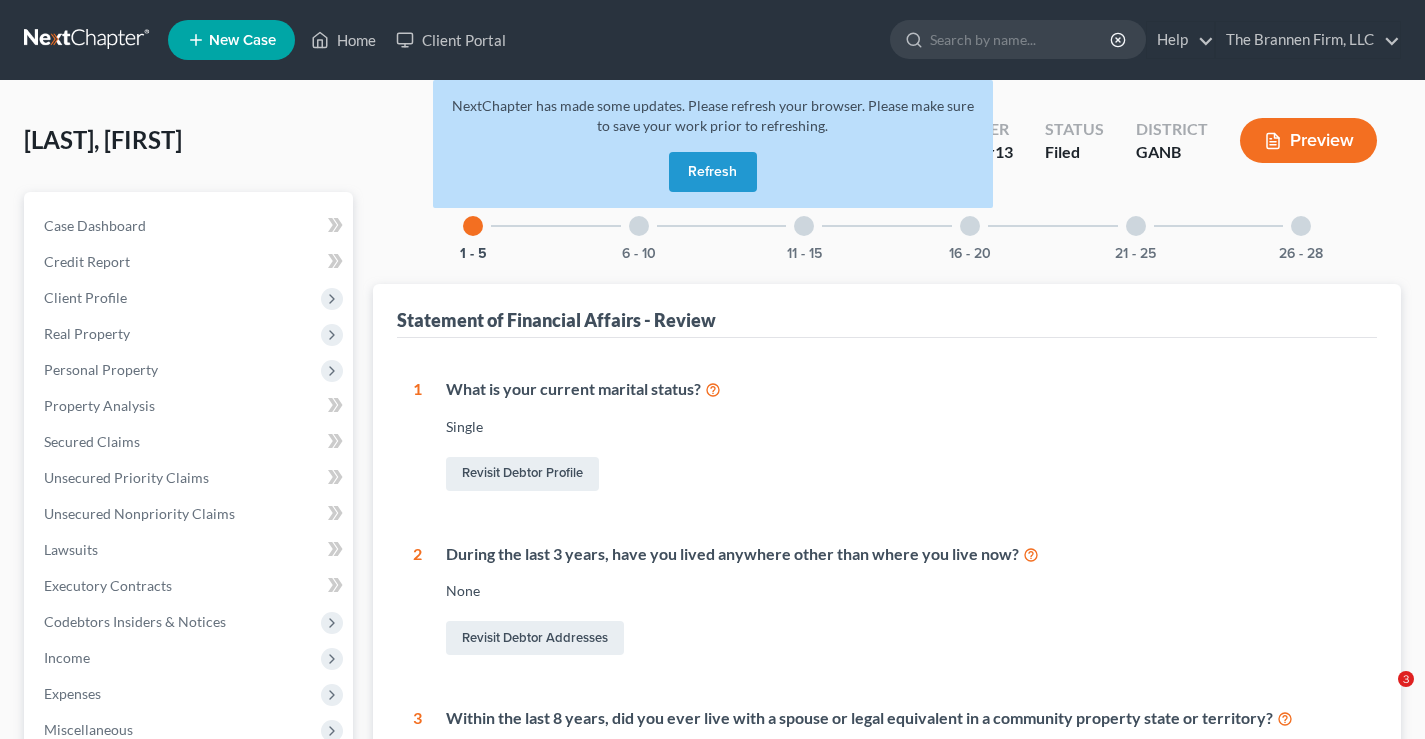 scroll, scrollTop: 600, scrollLeft: 0, axis: vertical 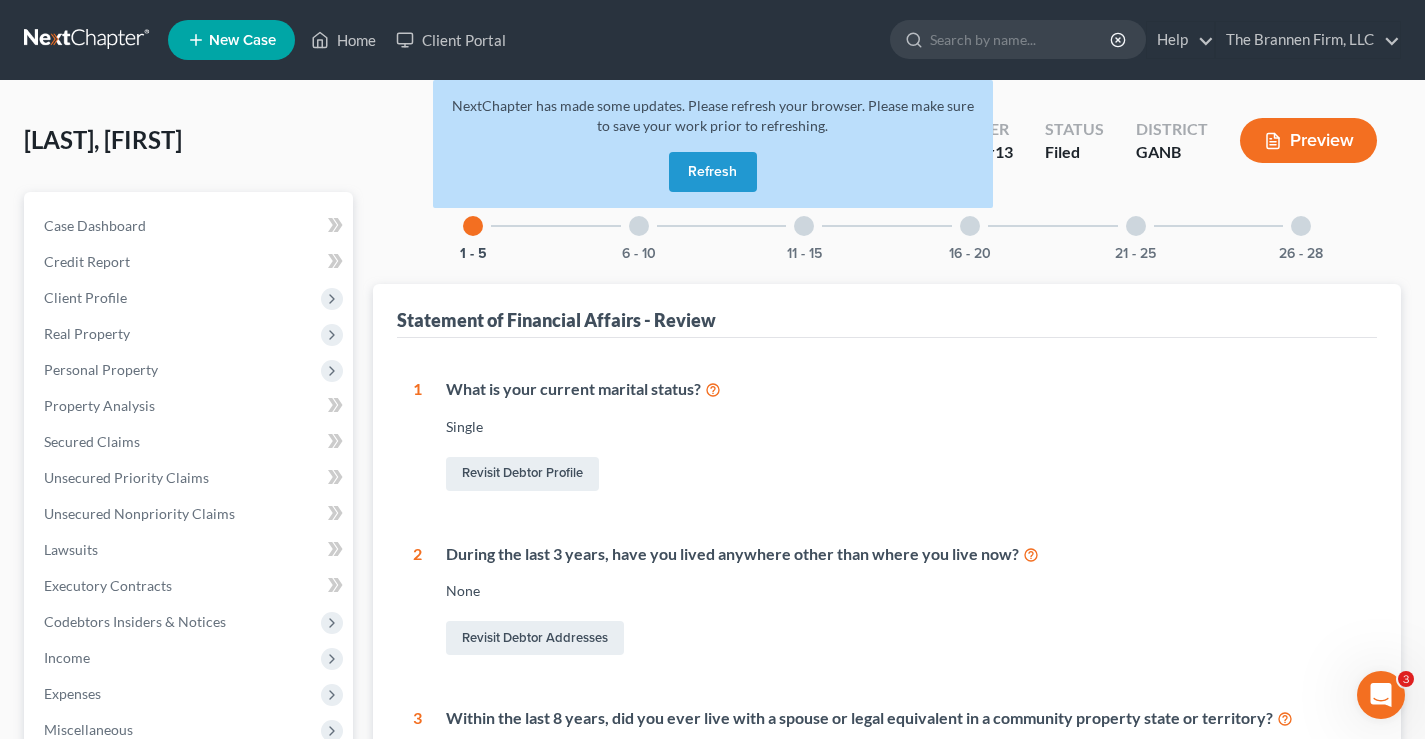 click at bounding box center [88, 40] 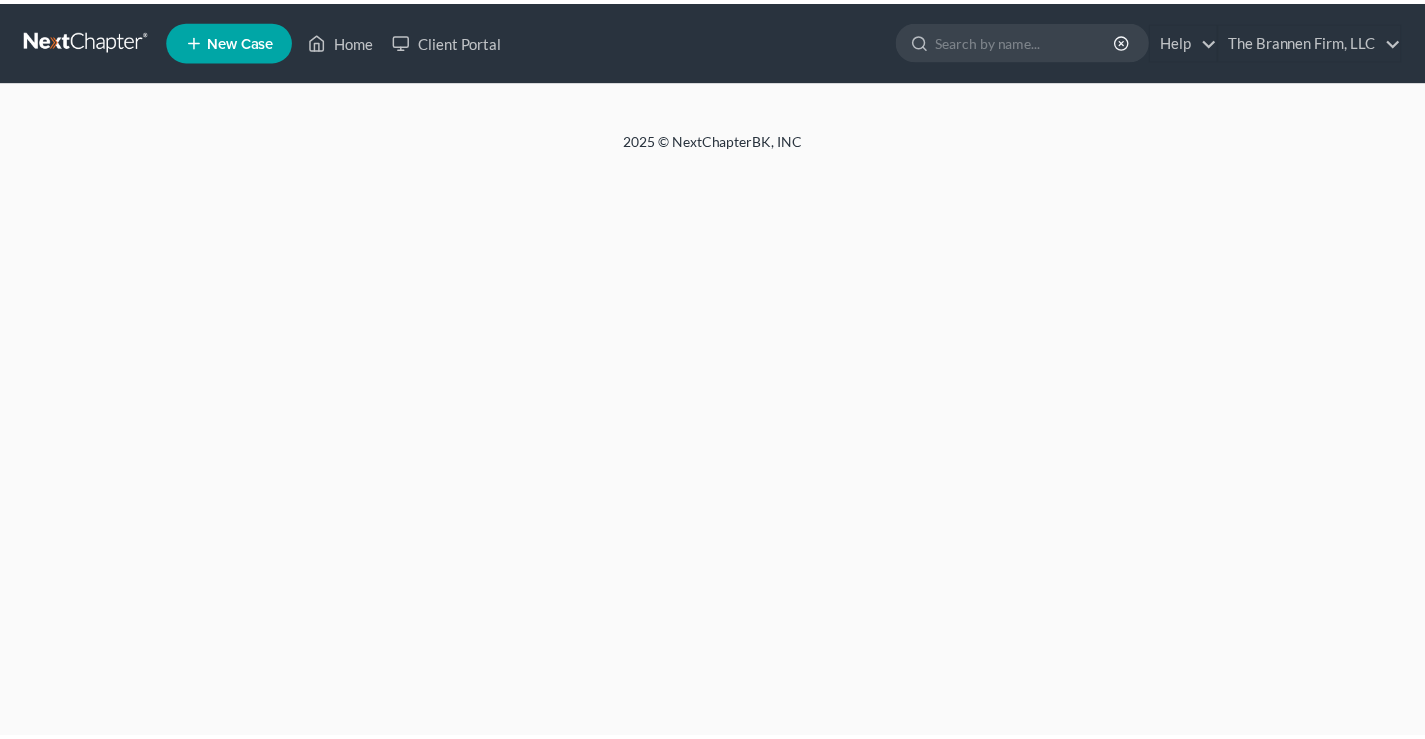 scroll, scrollTop: 0, scrollLeft: 0, axis: both 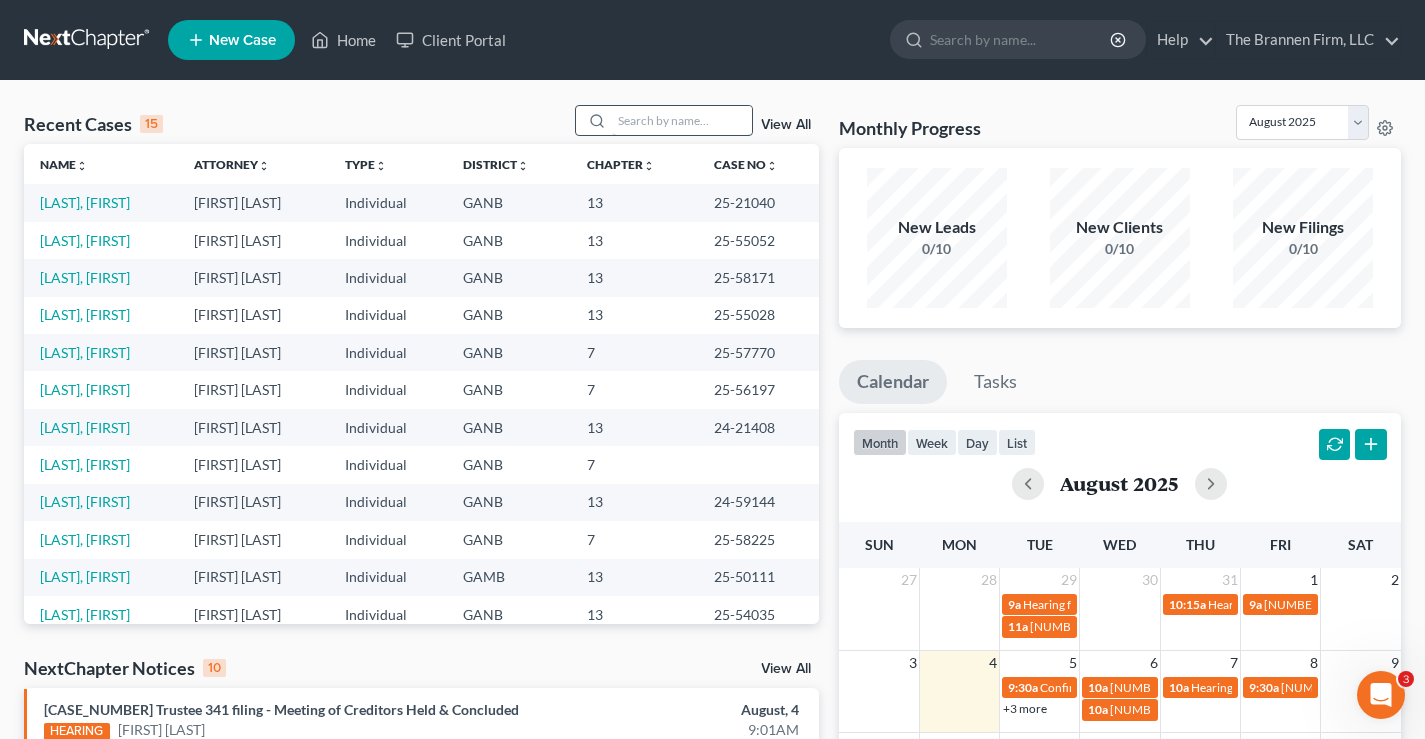 click at bounding box center (682, 120) 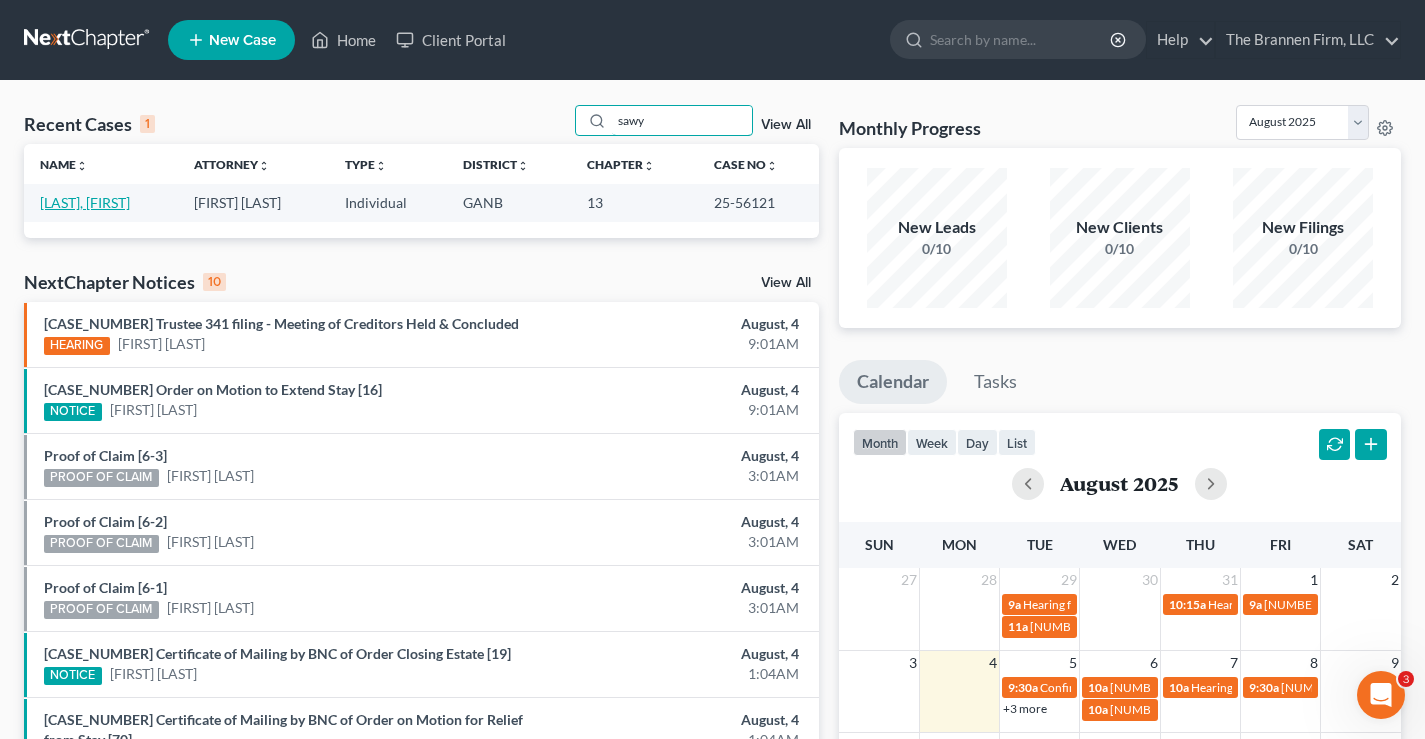 type on "sawy" 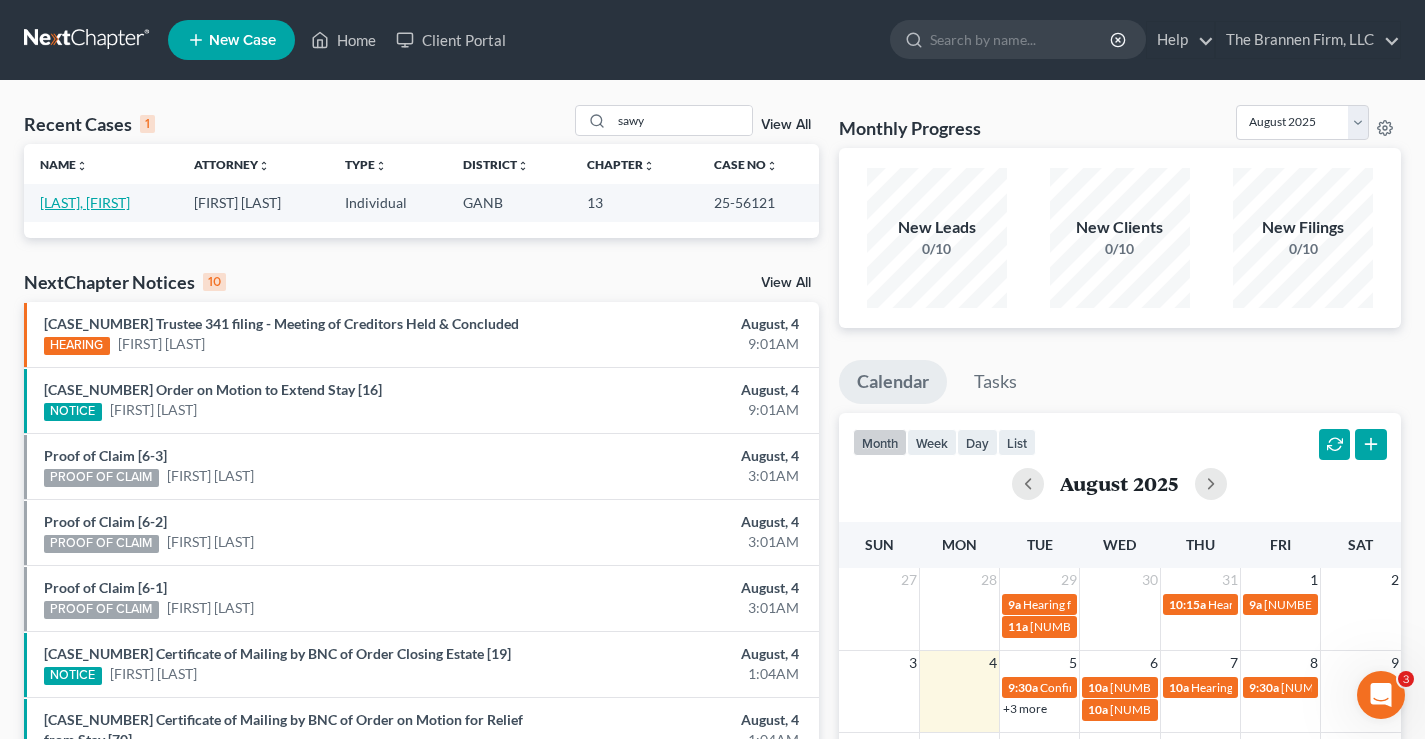click on "[LAST], [FIRST]" at bounding box center [85, 202] 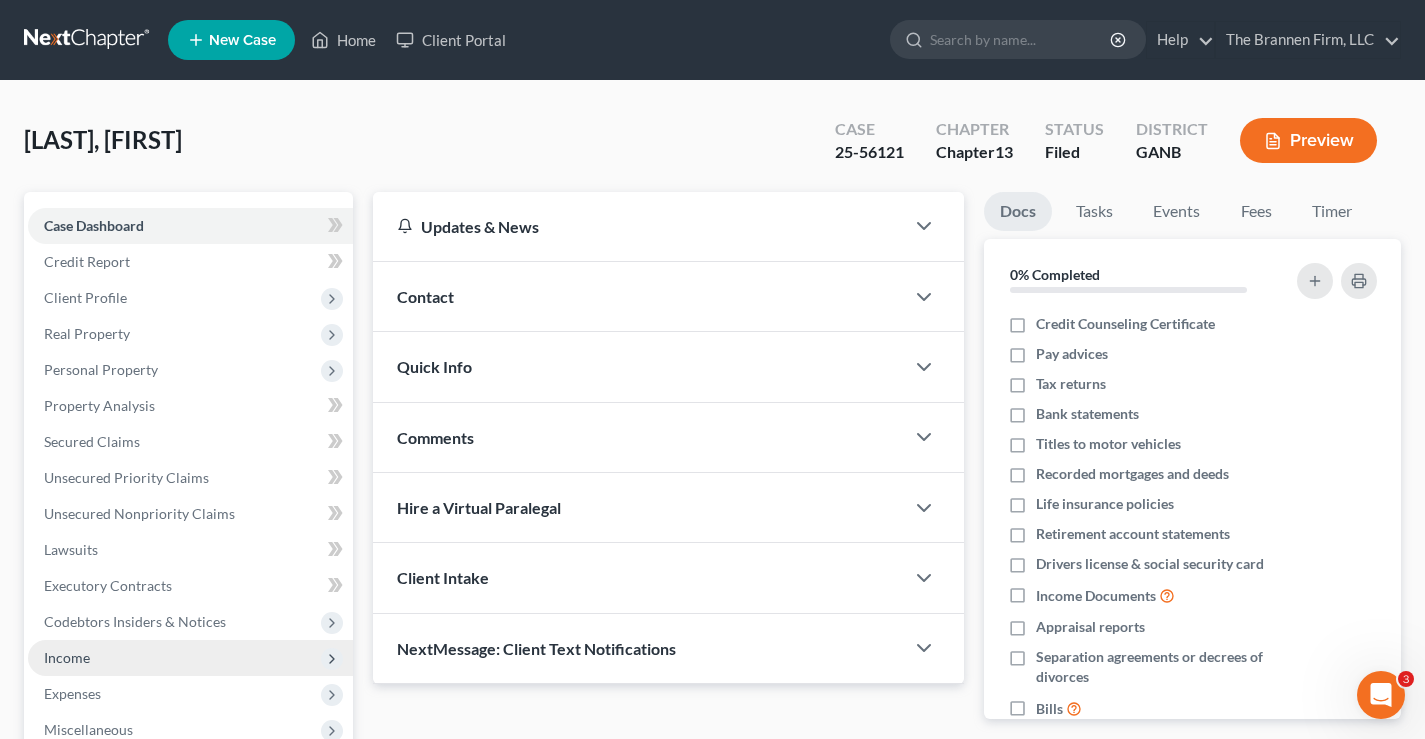 click on "Income" at bounding box center (67, 657) 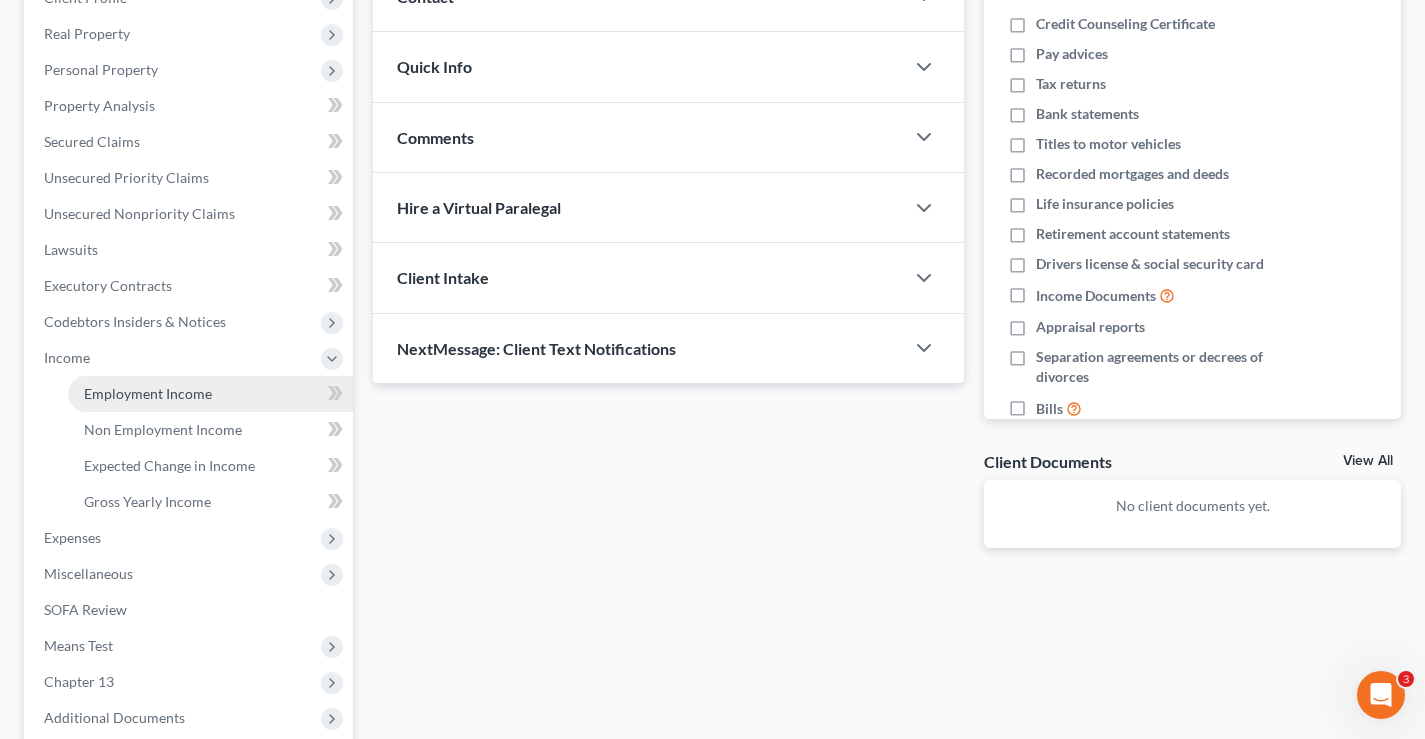 click on "Employment Income" at bounding box center [148, 393] 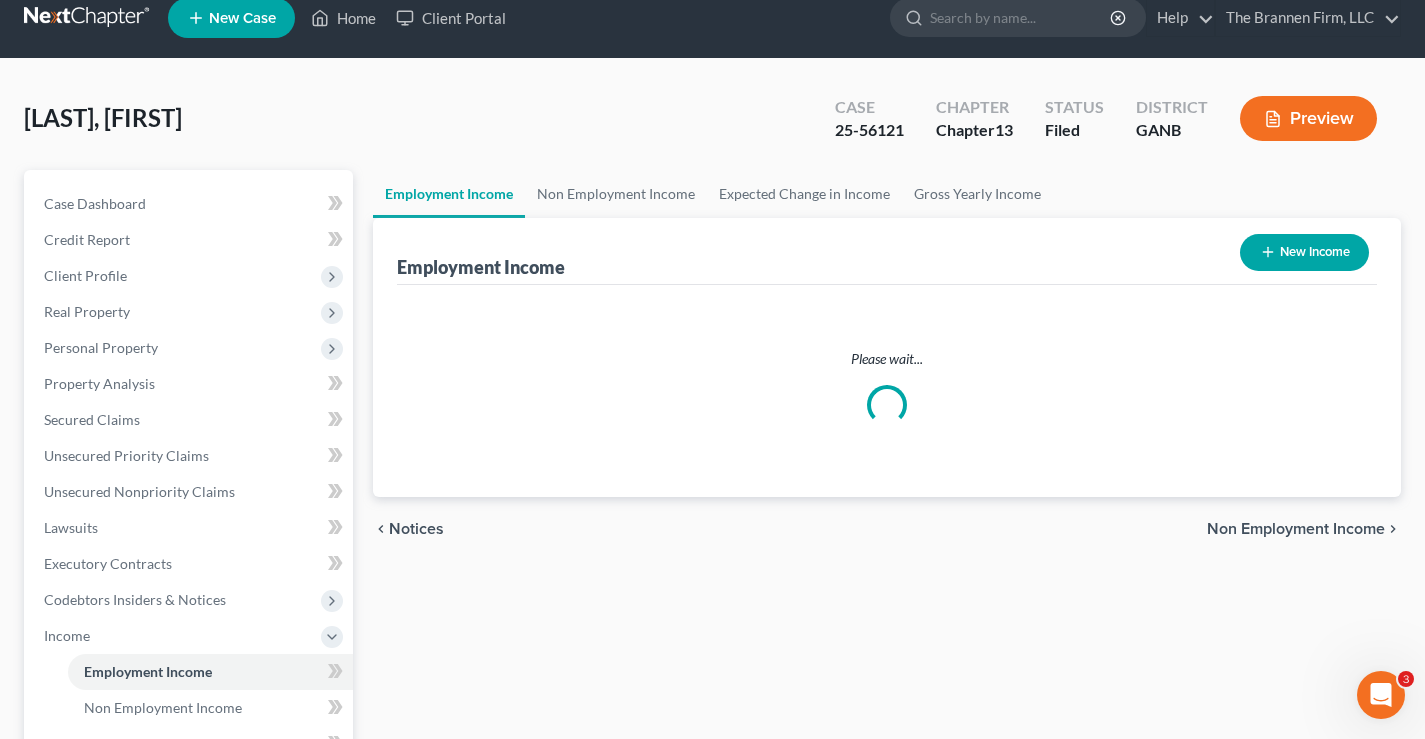 scroll, scrollTop: 0, scrollLeft: 0, axis: both 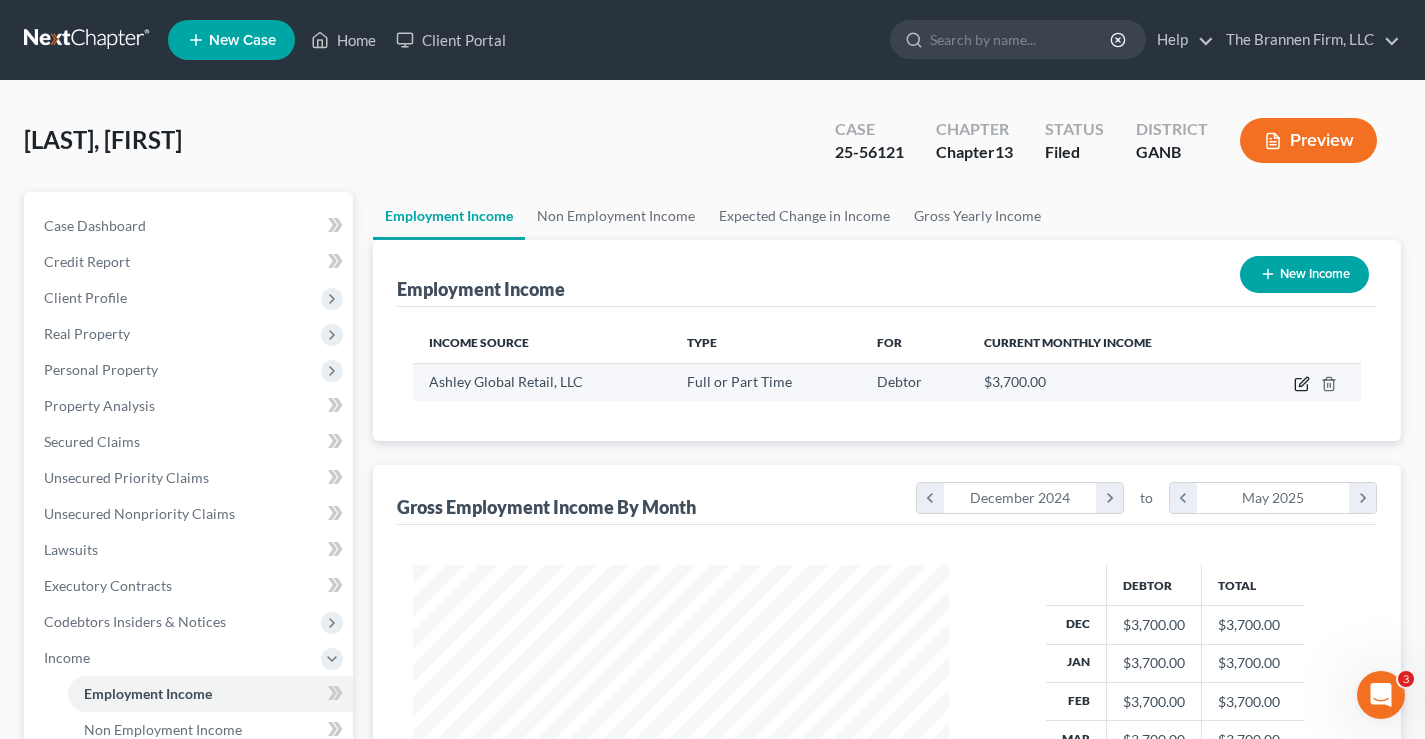click 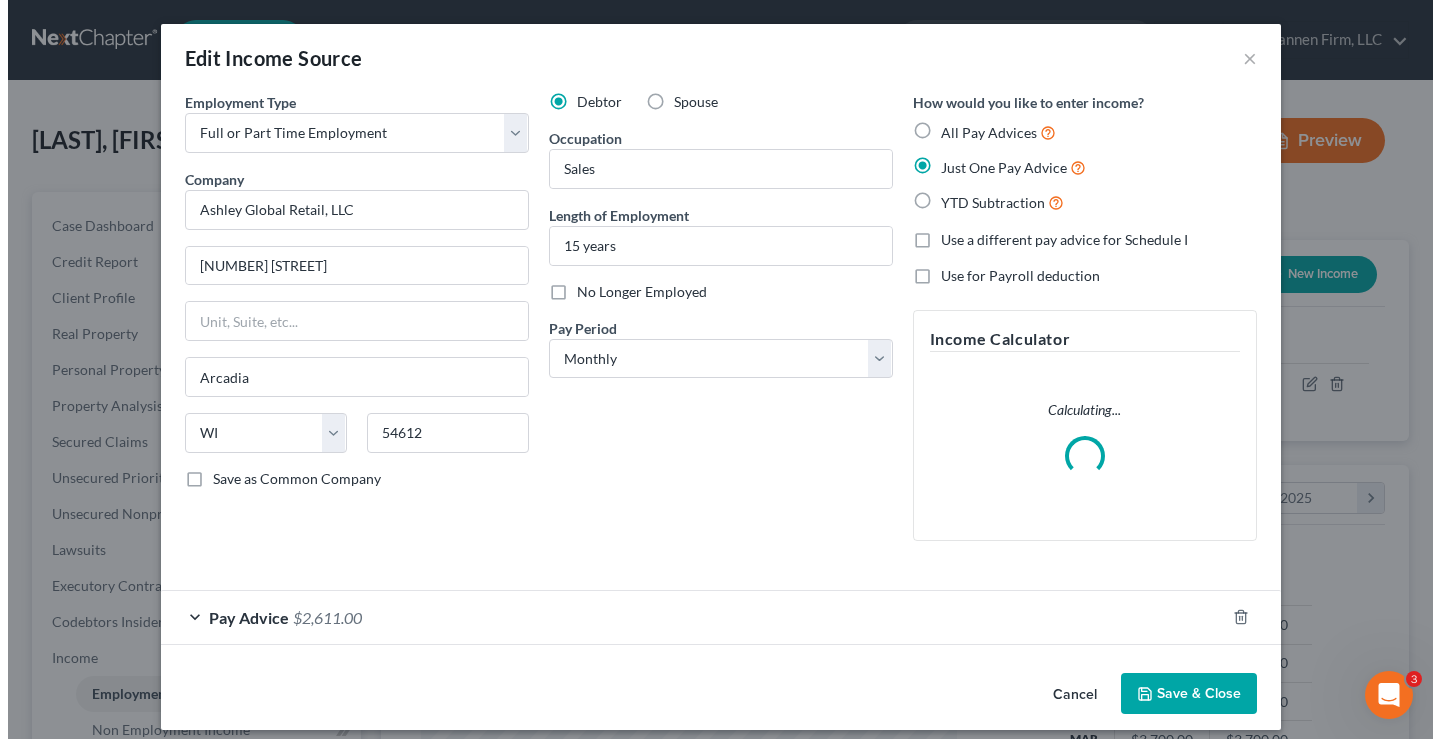 scroll, scrollTop: 999642, scrollLeft: 999417, axis: both 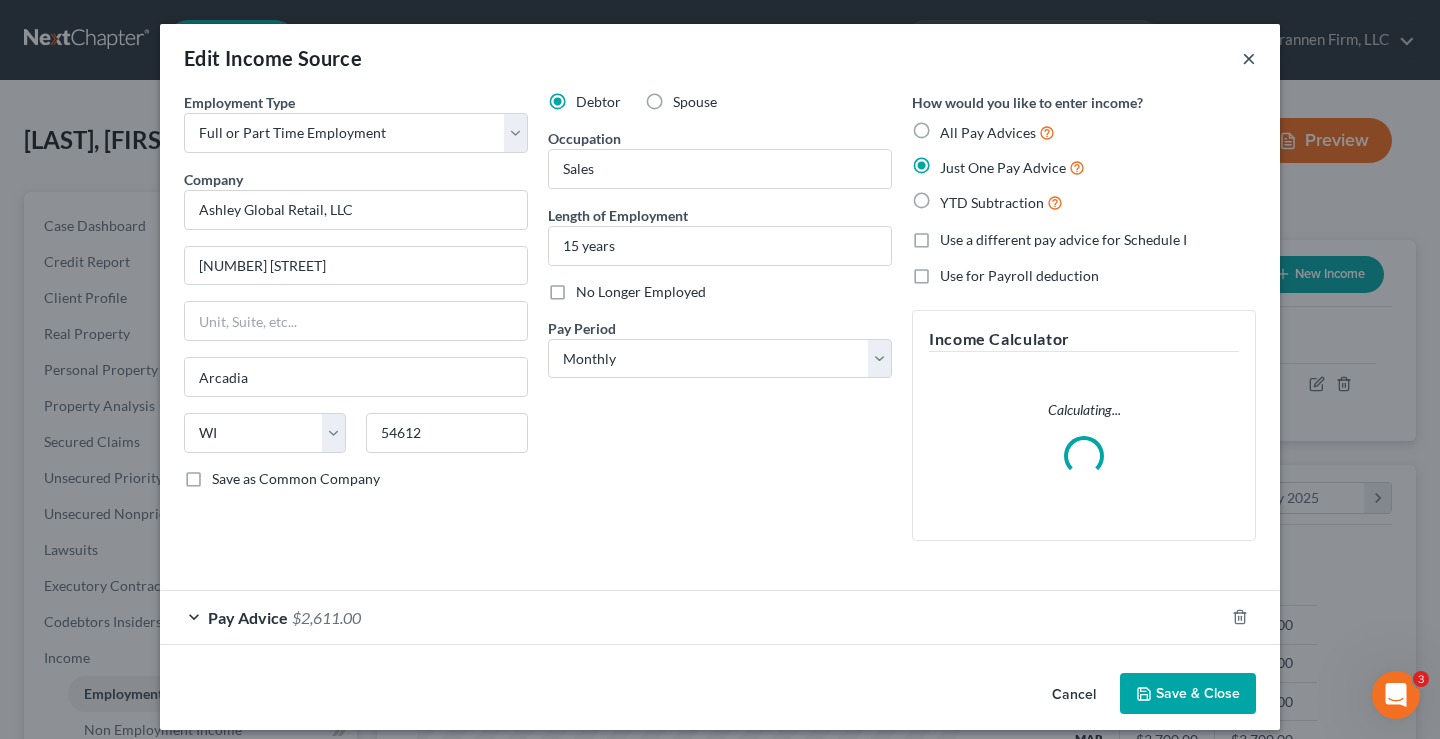 click on "×" at bounding box center [1249, 58] 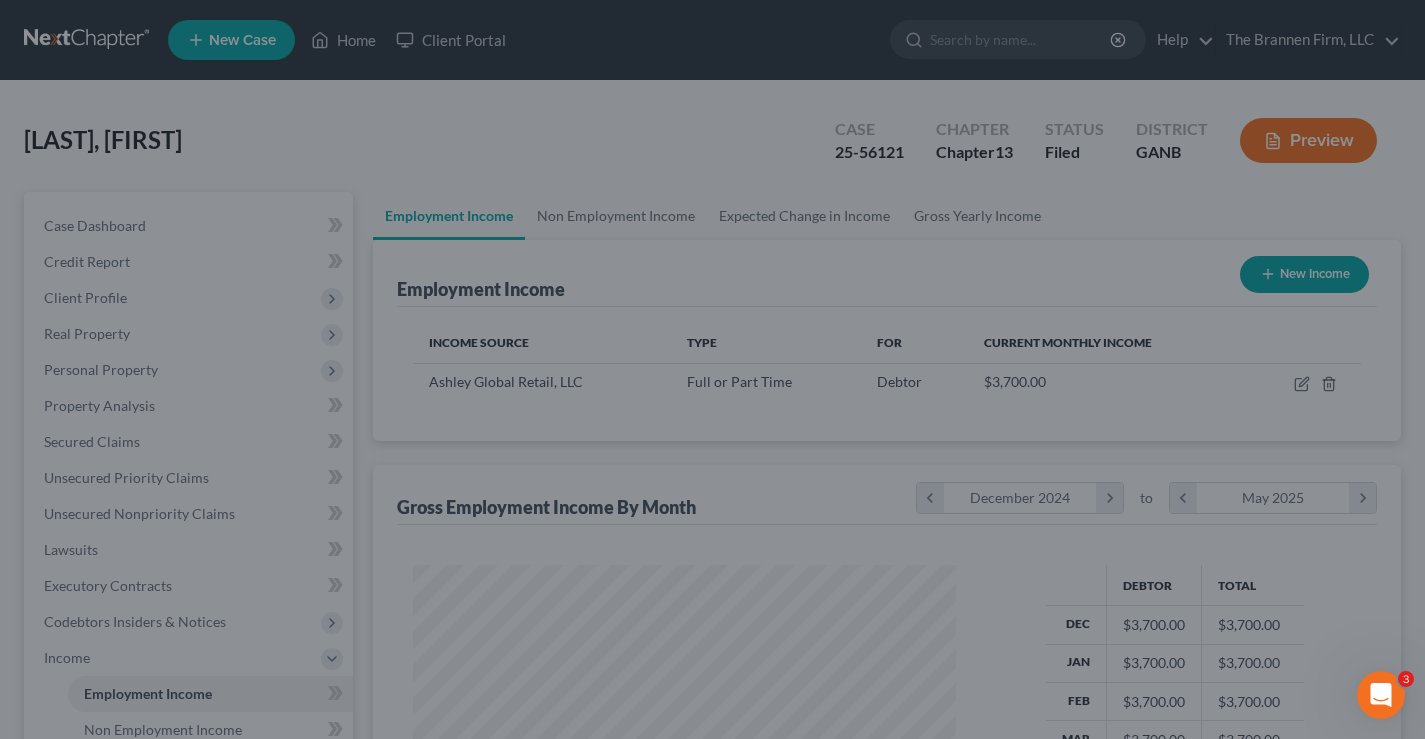 scroll, scrollTop: 359, scrollLeft: 576, axis: both 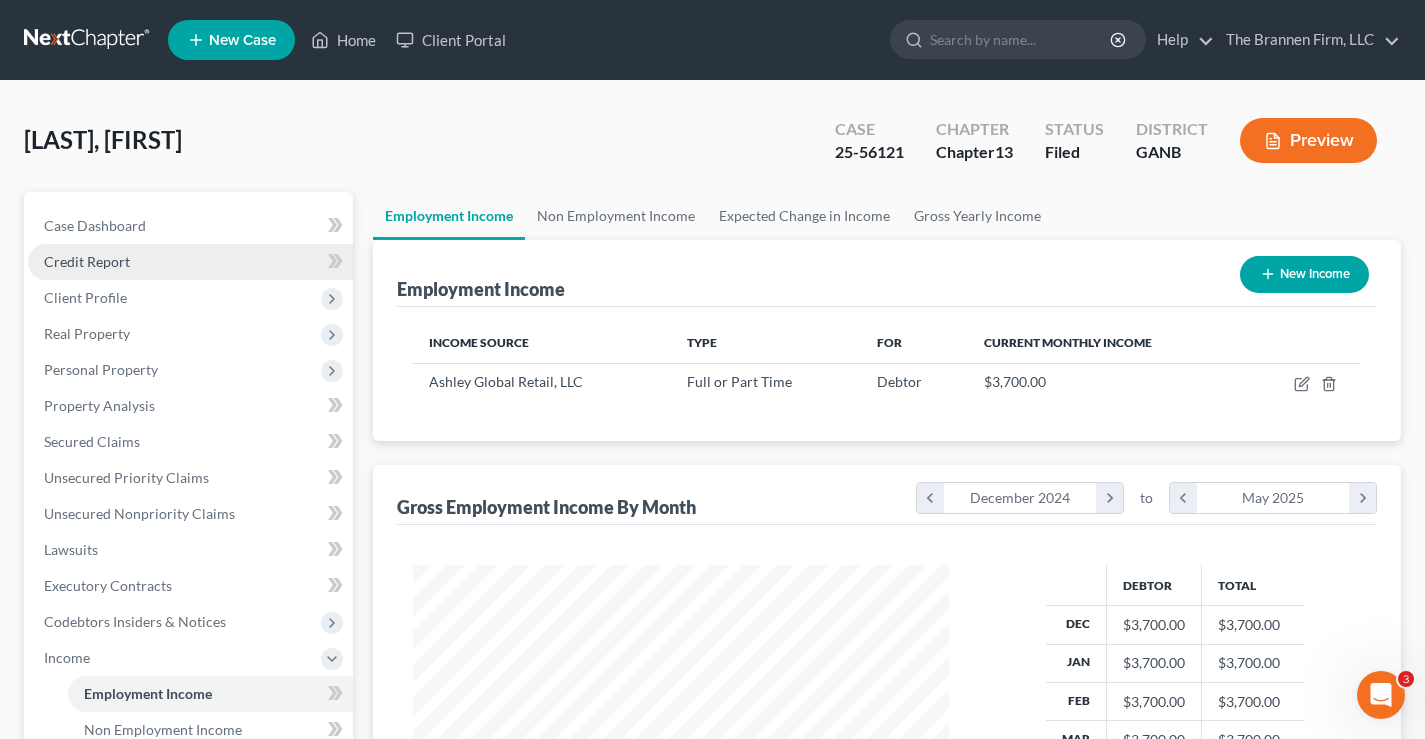 click on "Credit Report" at bounding box center [87, 261] 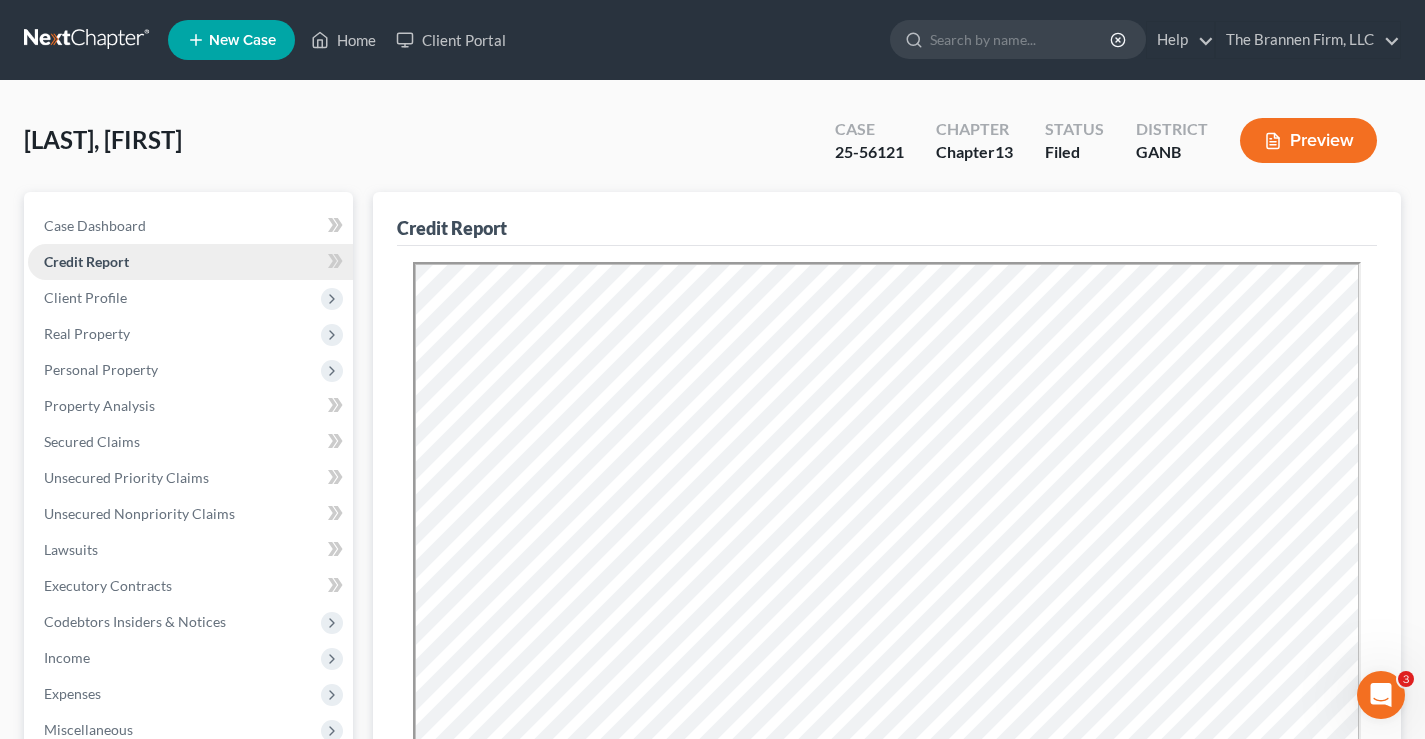 scroll, scrollTop: 0, scrollLeft: 0, axis: both 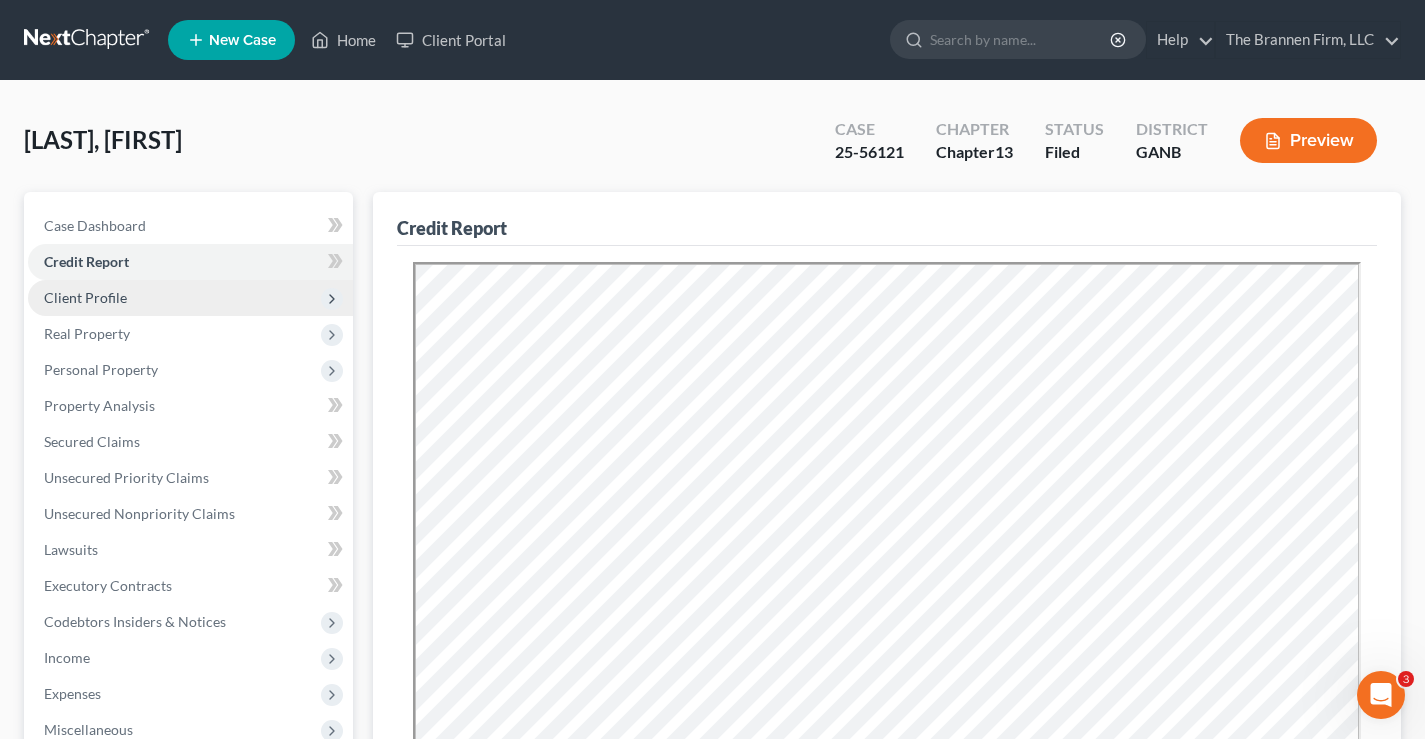 click on "Client Profile" at bounding box center [85, 297] 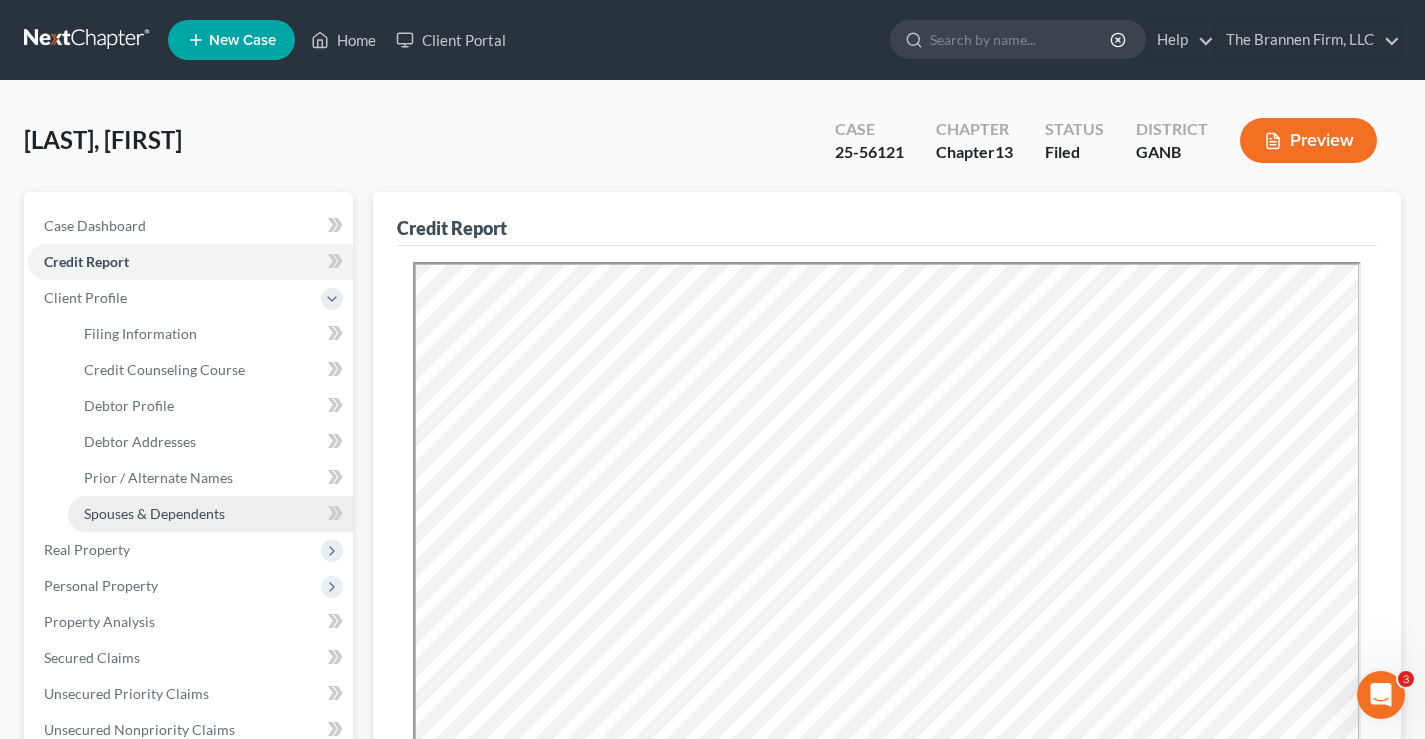 click on "Spouses & Dependents" at bounding box center [154, 513] 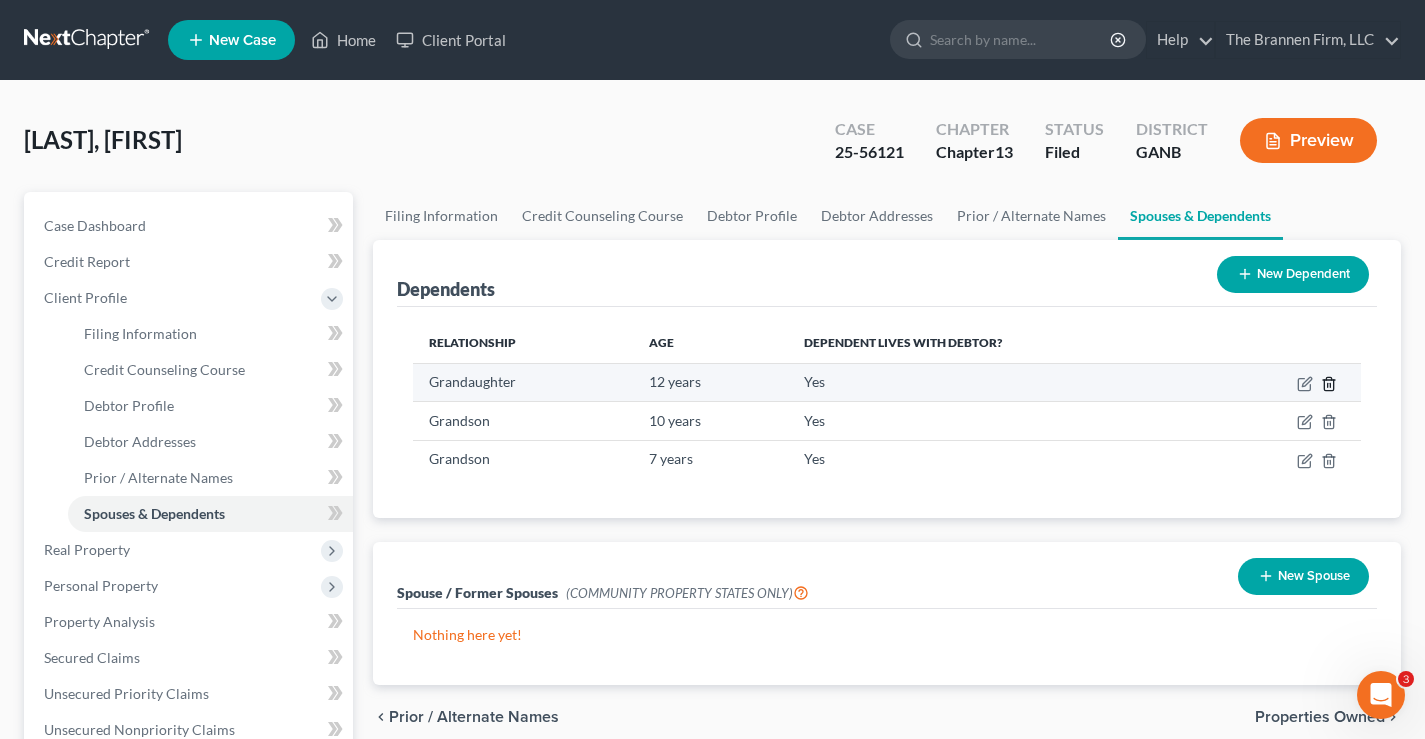 click 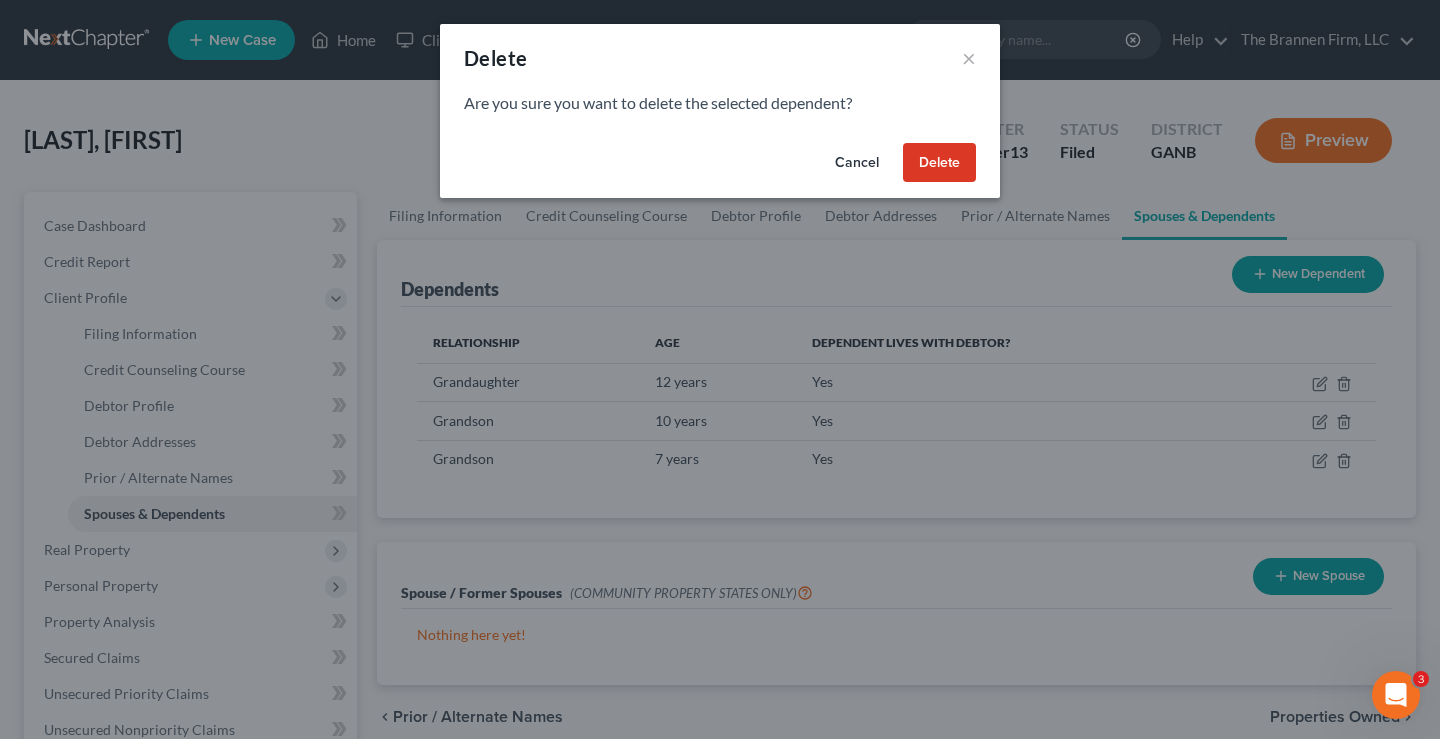 click on "Delete" at bounding box center (939, 163) 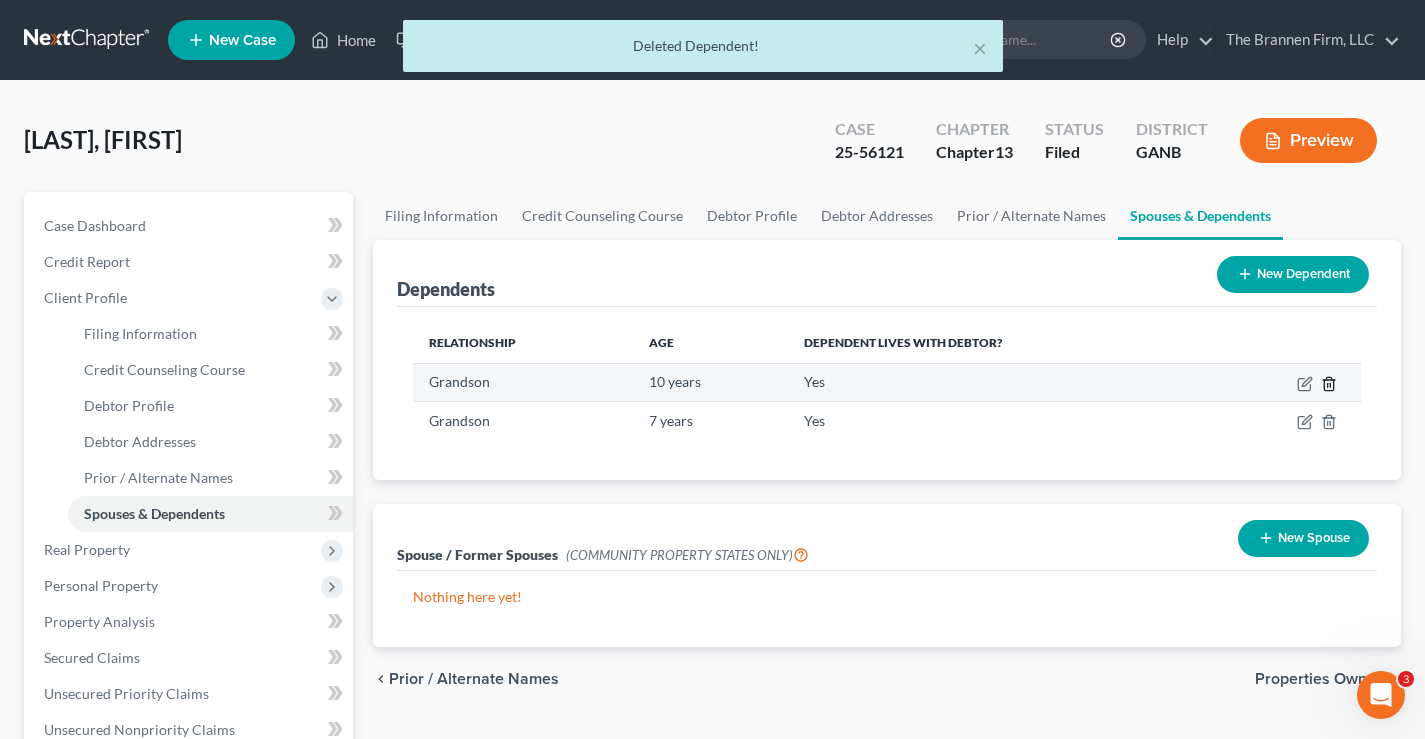 click 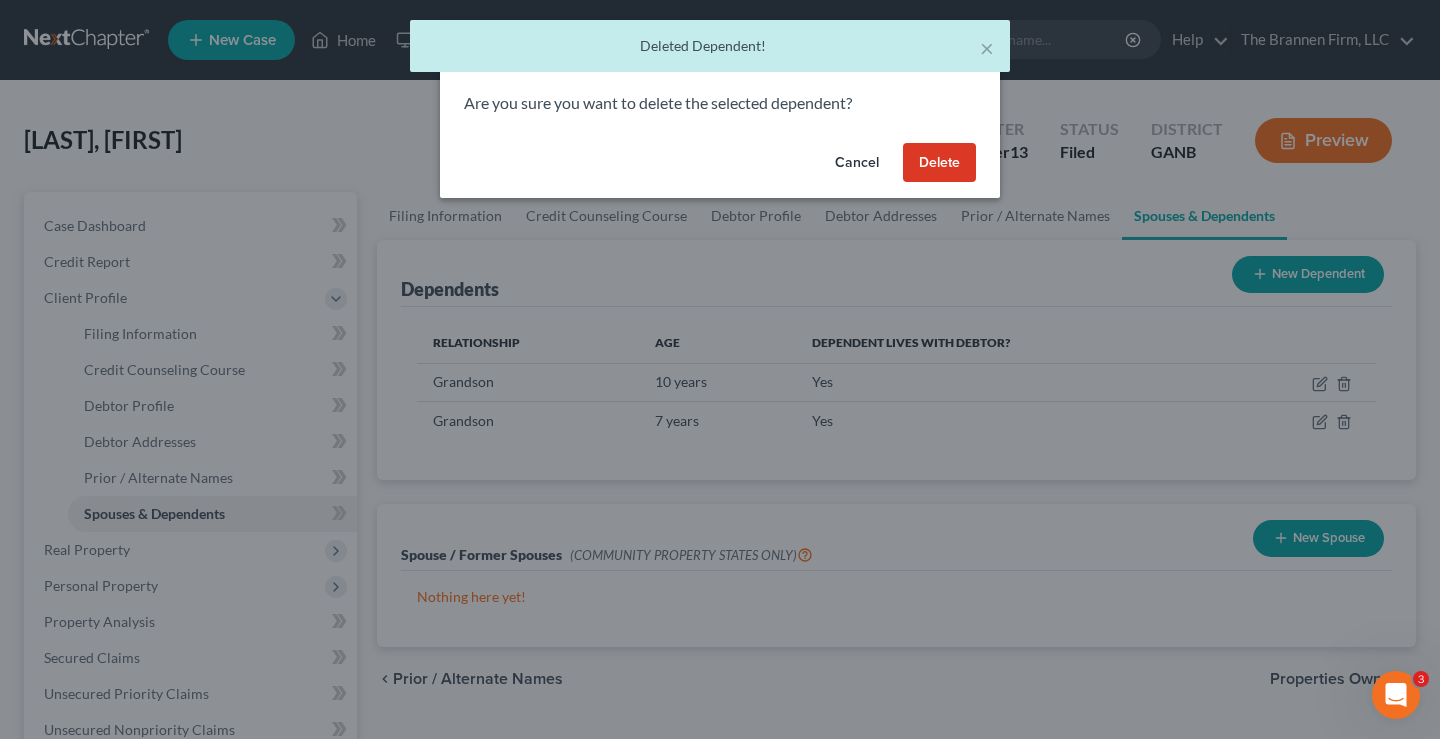 click on "Delete" at bounding box center (939, 163) 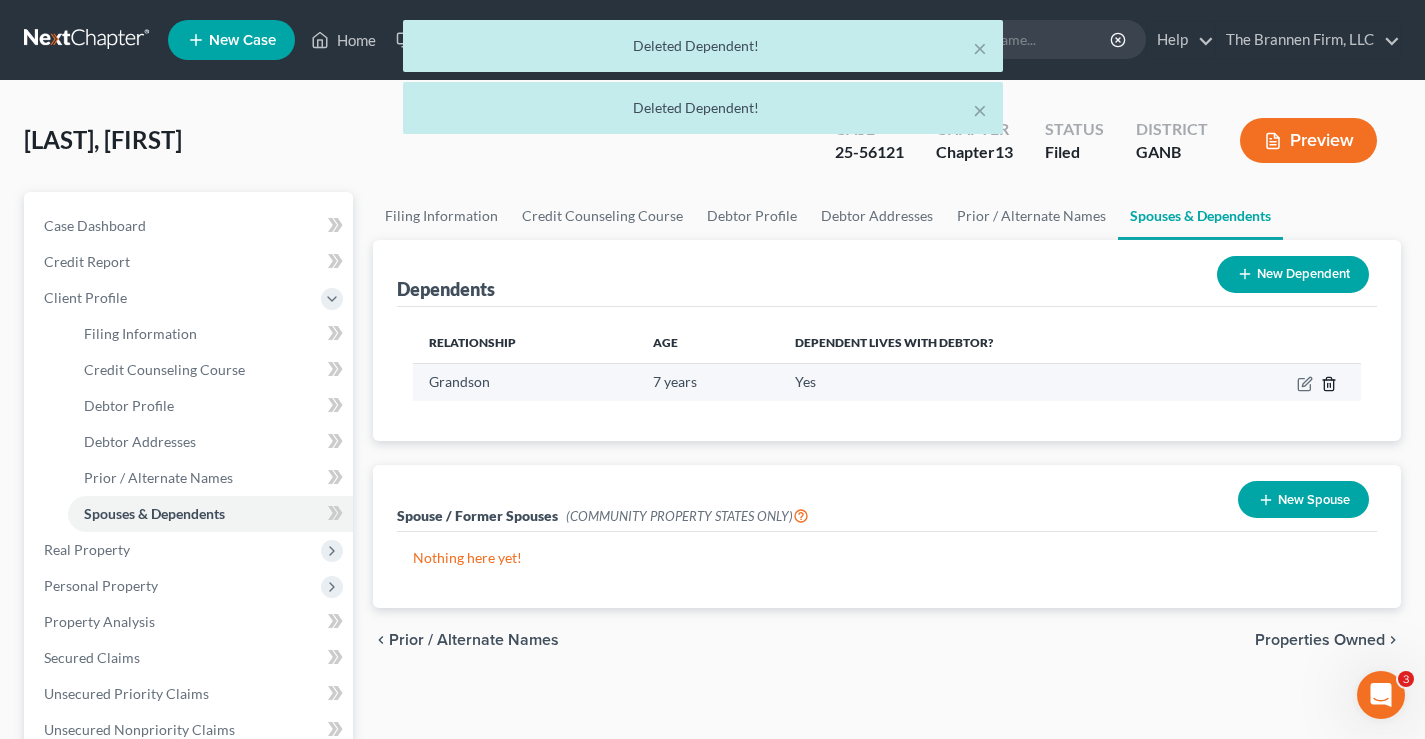 click 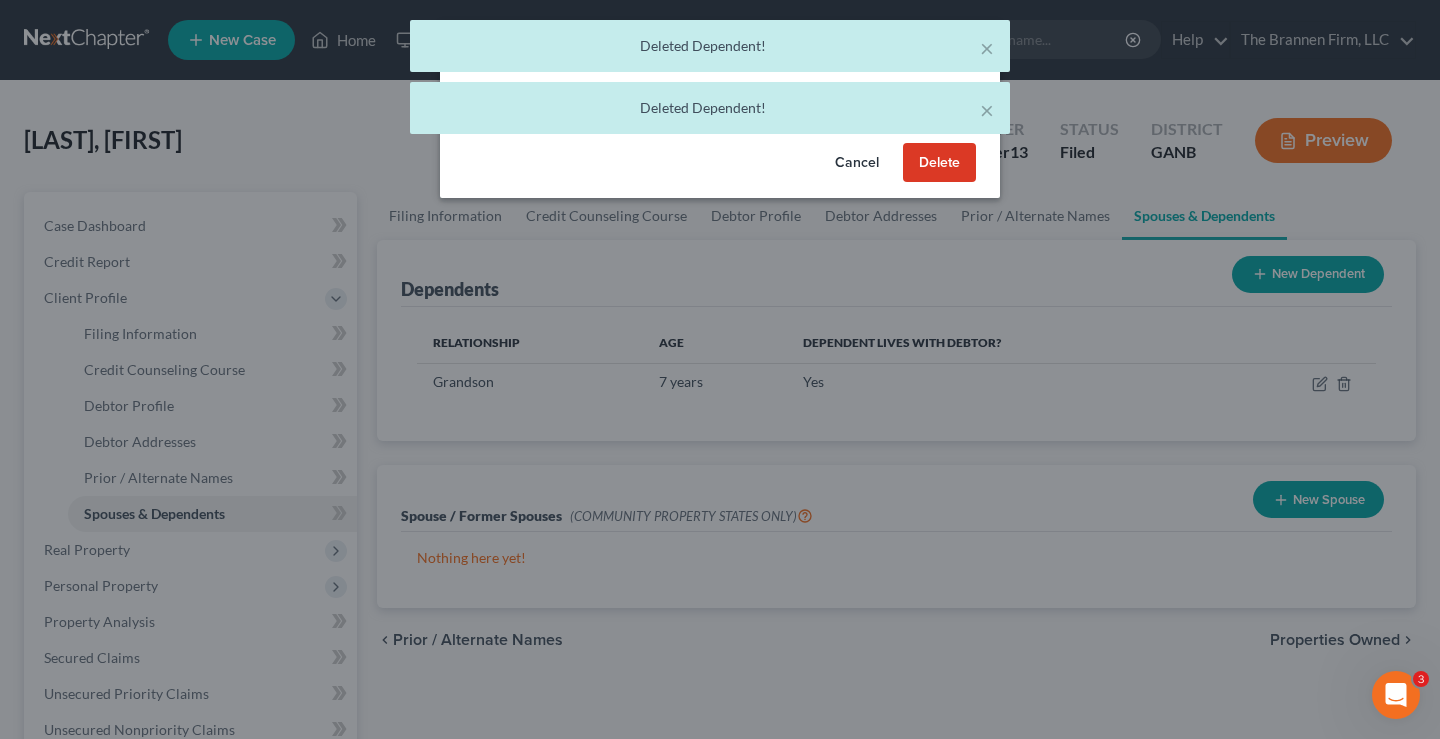 click on "Delete" at bounding box center (939, 163) 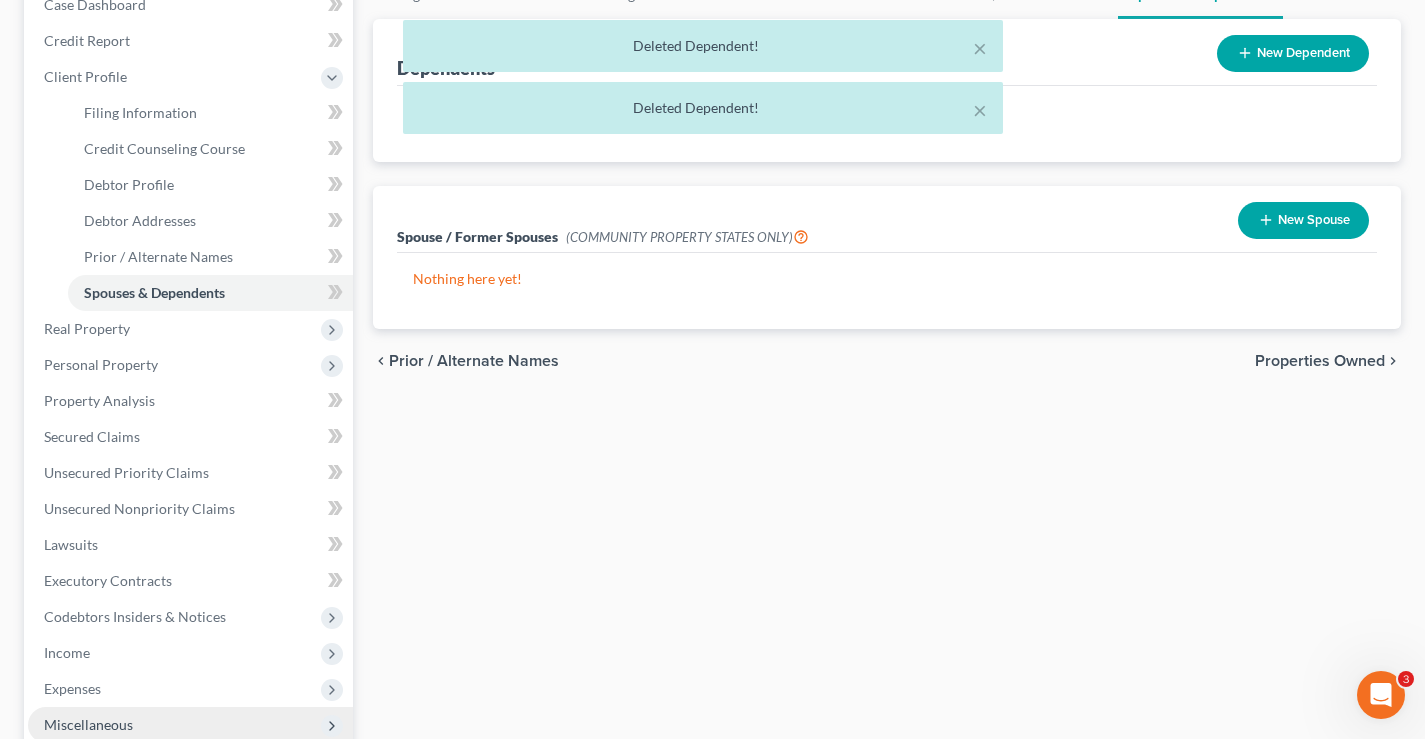 scroll, scrollTop: 500, scrollLeft: 0, axis: vertical 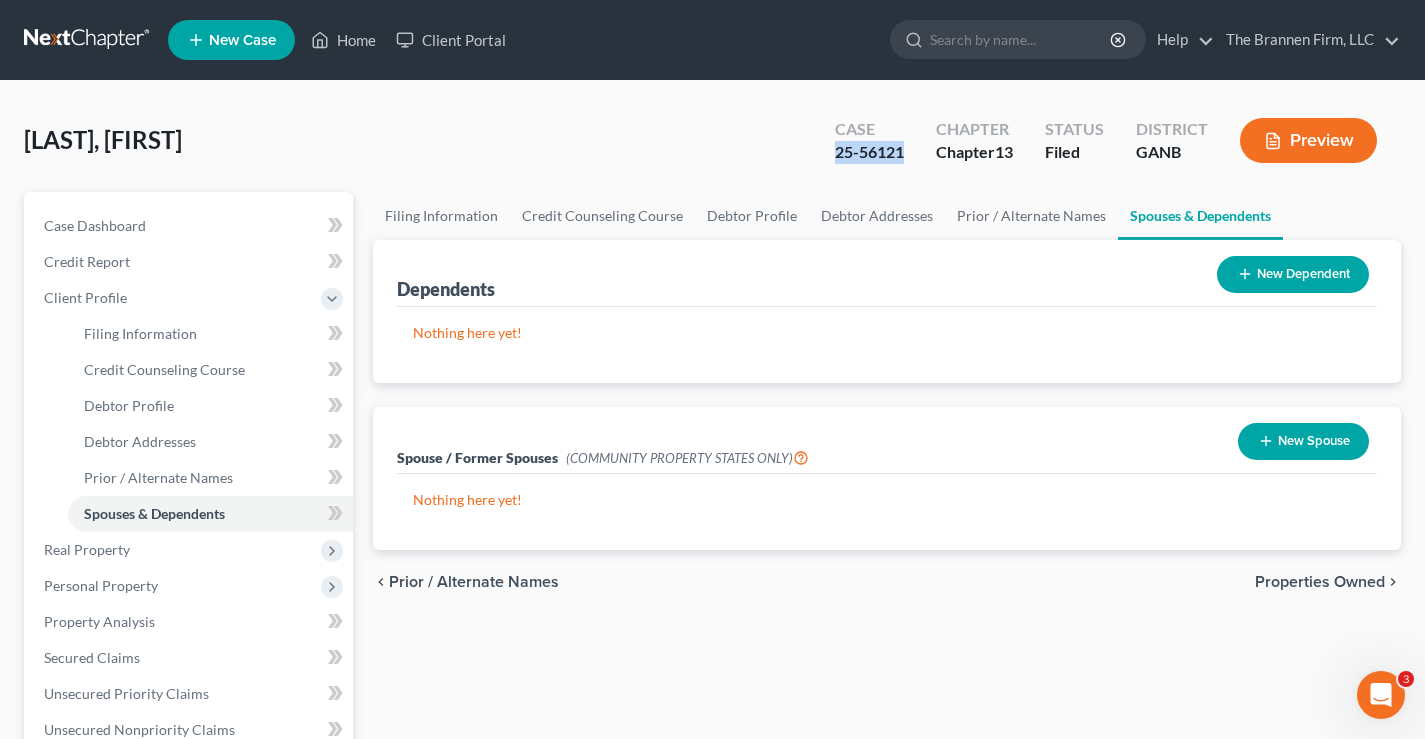 drag, startPoint x: 827, startPoint y: 153, endPoint x: 861, endPoint y: 153, distance: 34 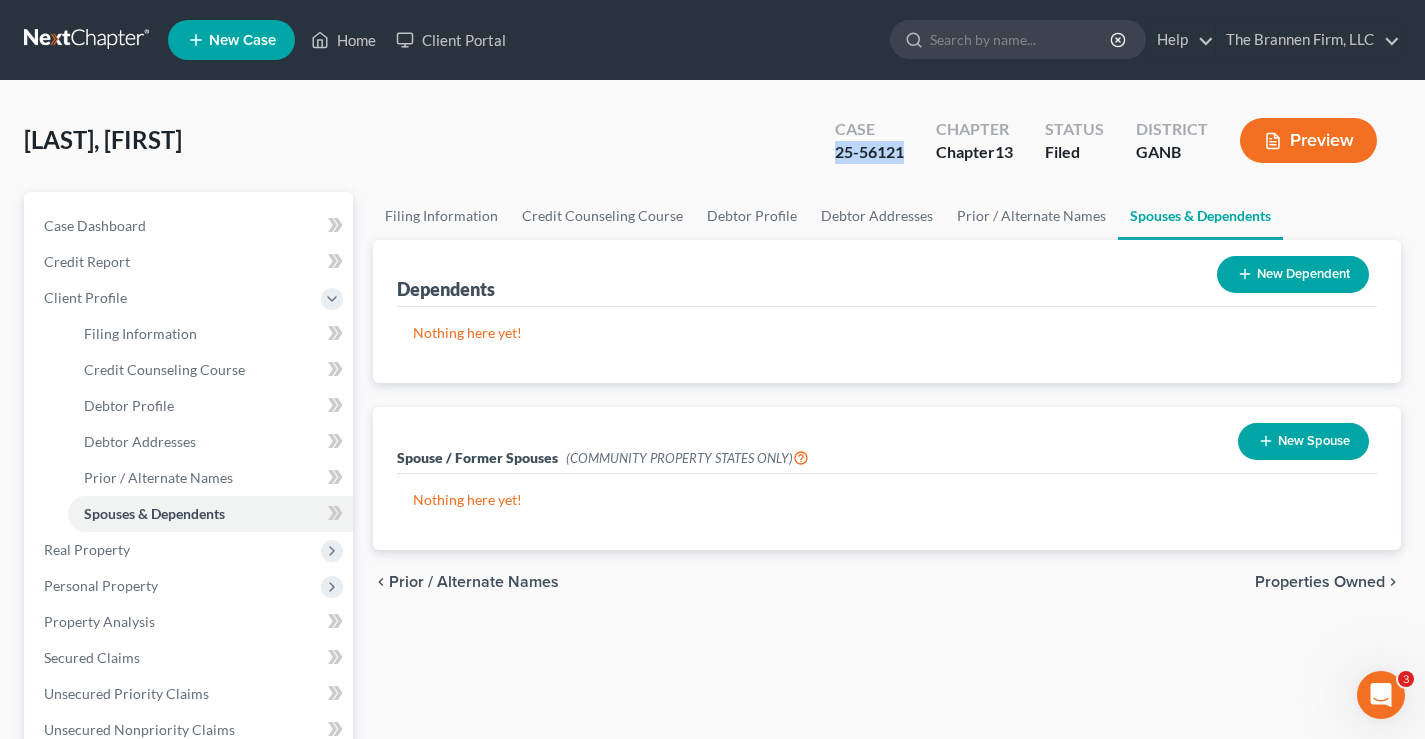 click at bounding box center (88, 40) 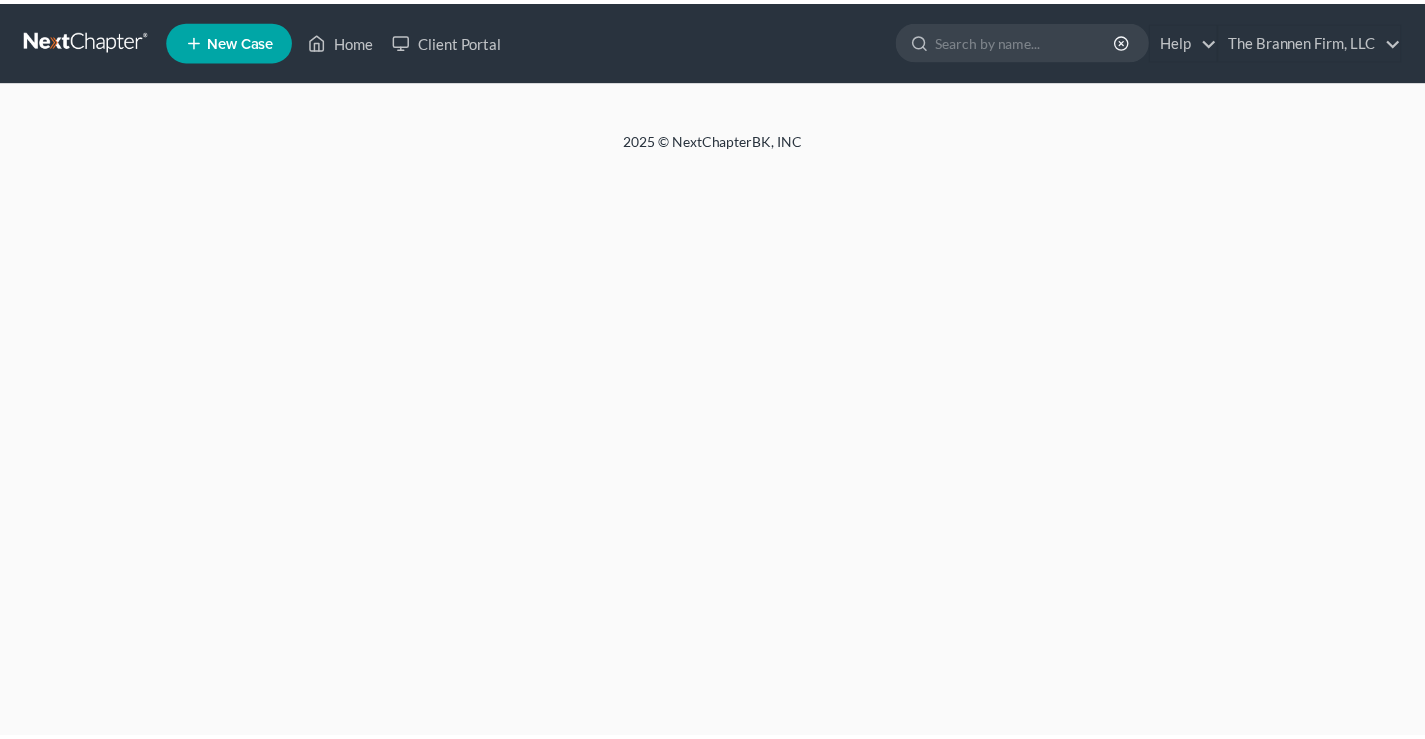 scroll, scrollTop: 0, scrollLeft: 0, axis: both 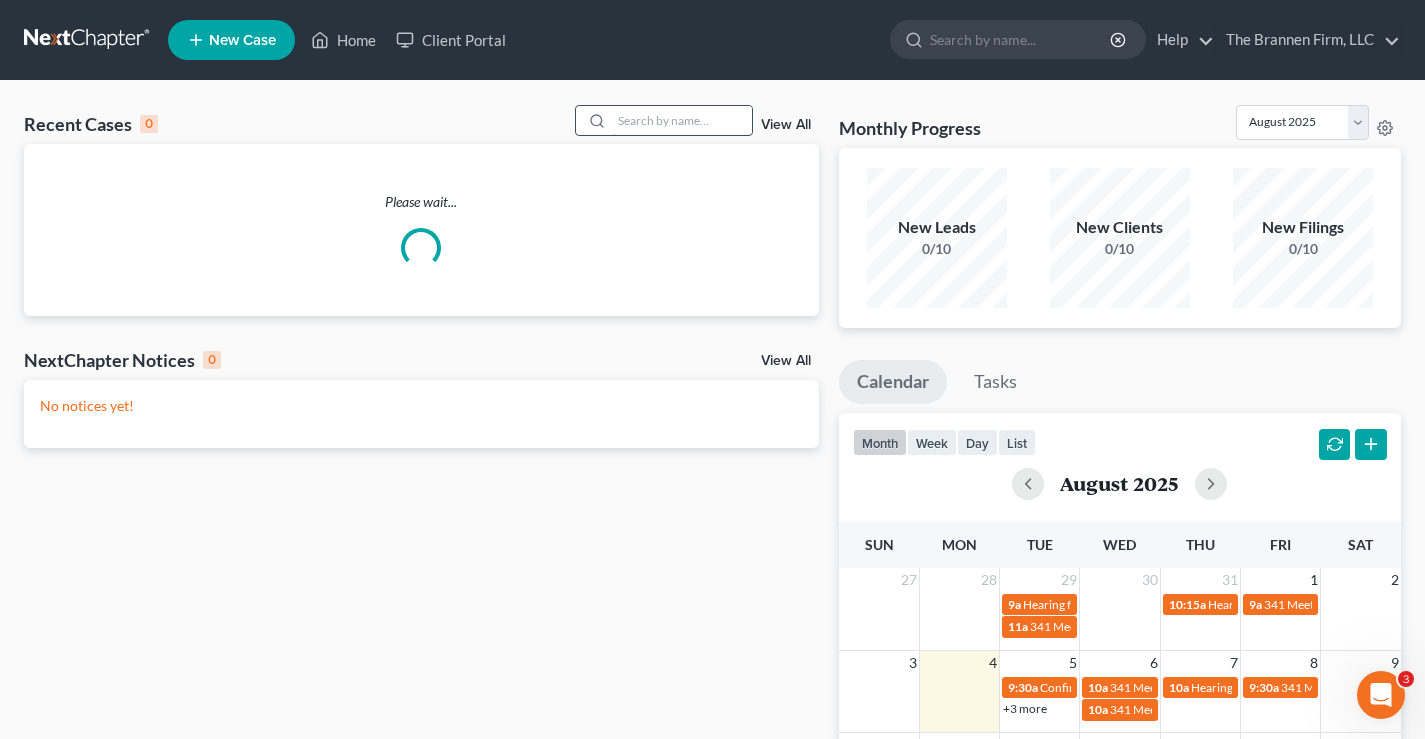 click at bounding box center (682, 120) 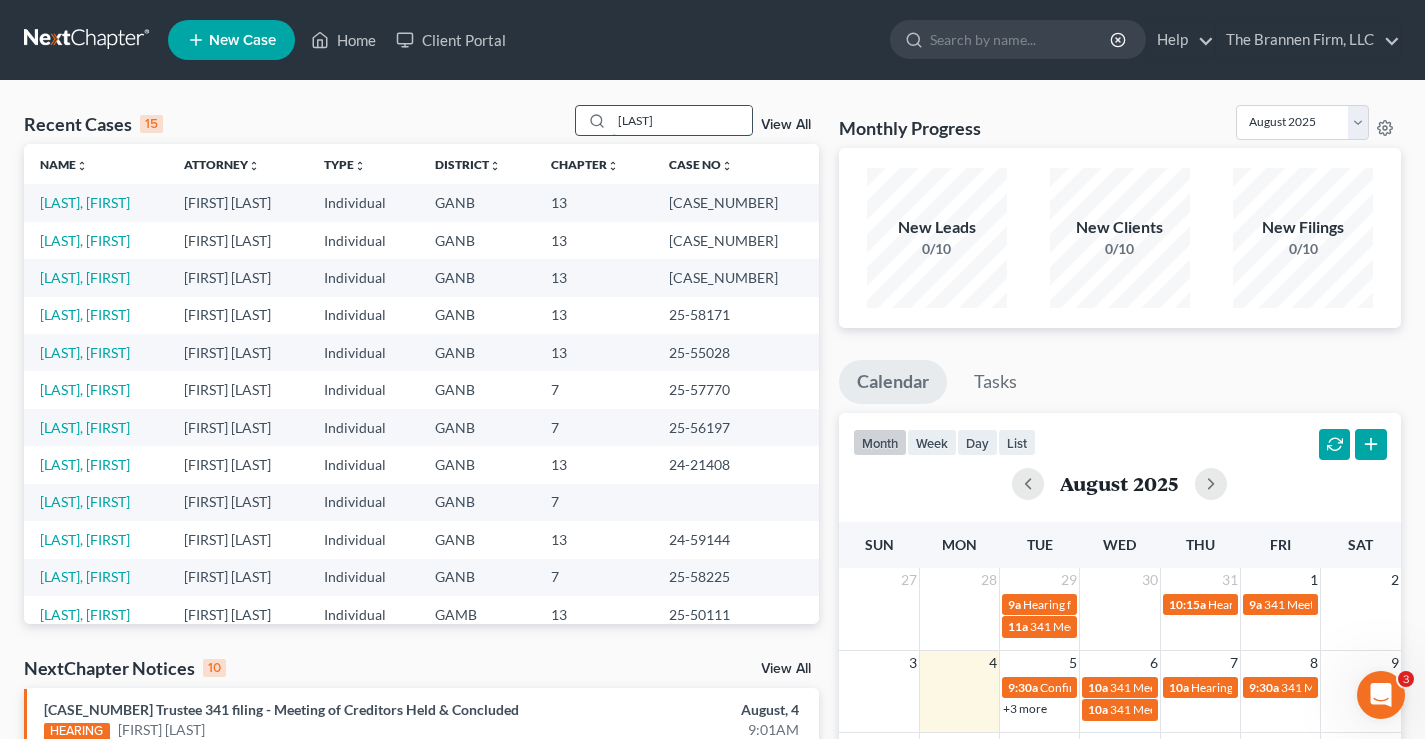 type on "[LAST]" 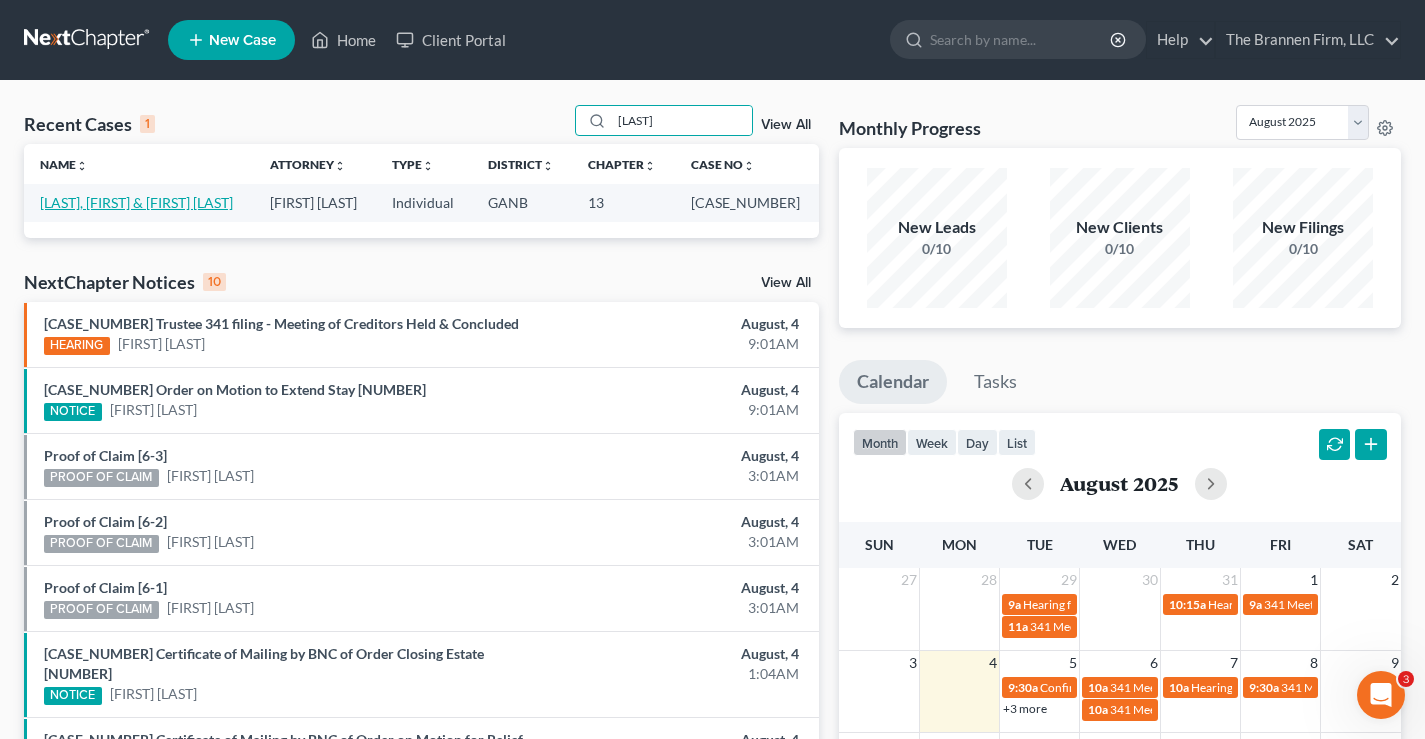 click on "[LAST], [FIRST] & [FIRST] [LAST]" at bounding box center (136, 202) 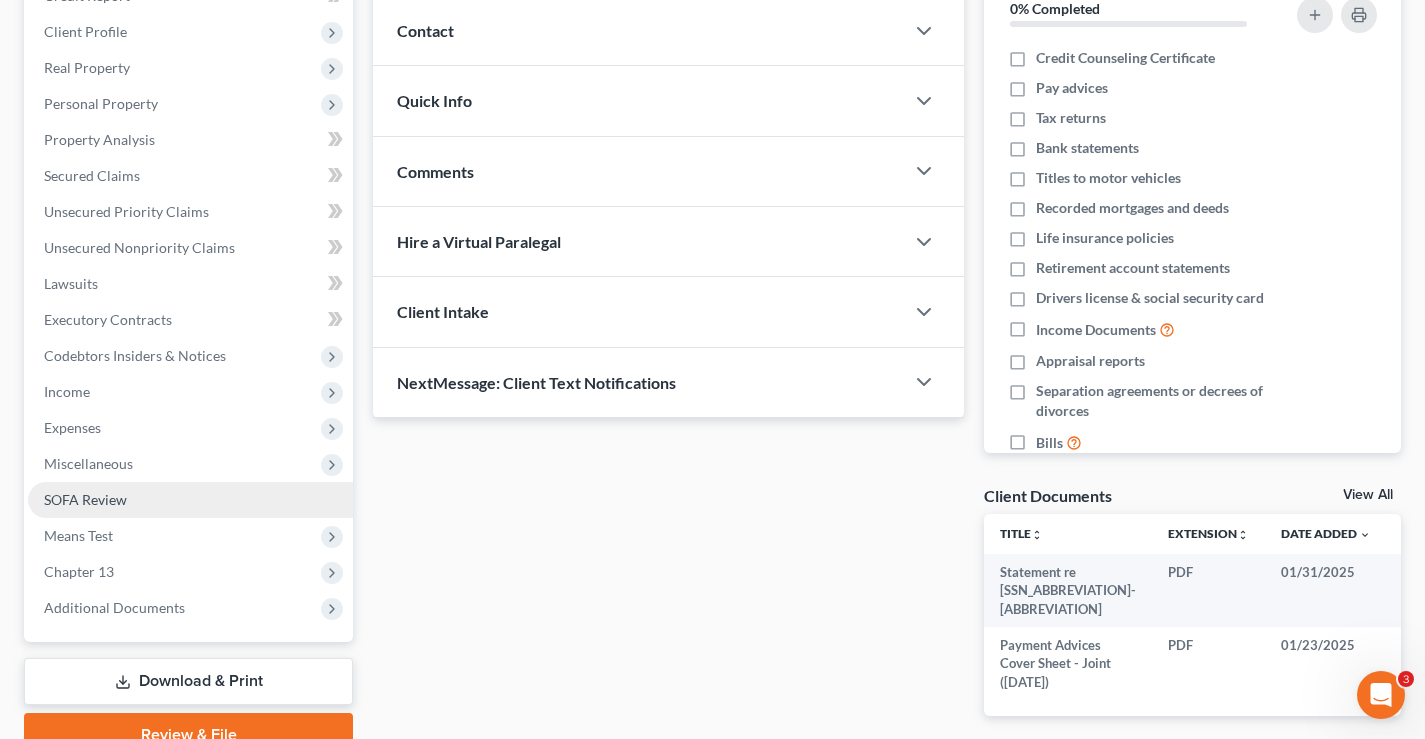 scroll, scrollTop: 360, scrollLeft: 0, axis: vertical 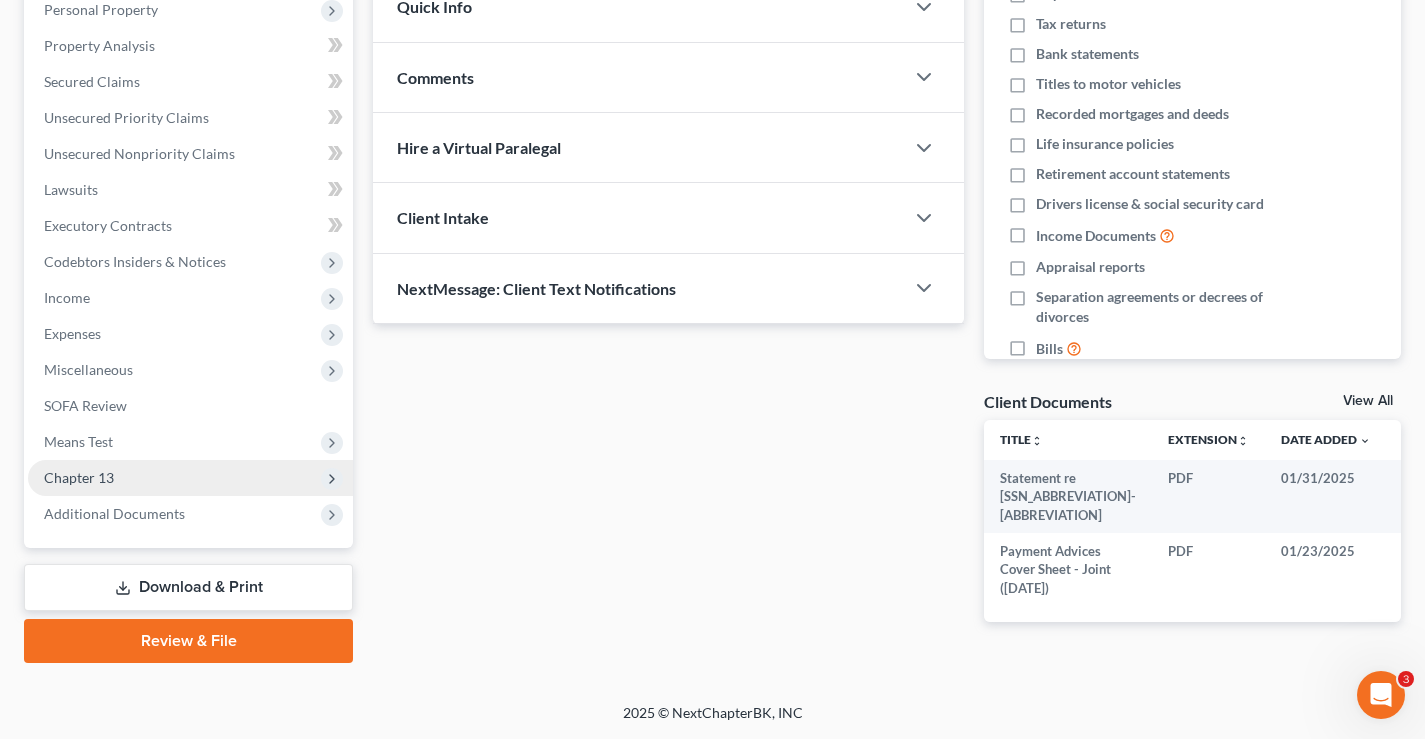 click on "Chapter 13" at bounding box center [79, 477] 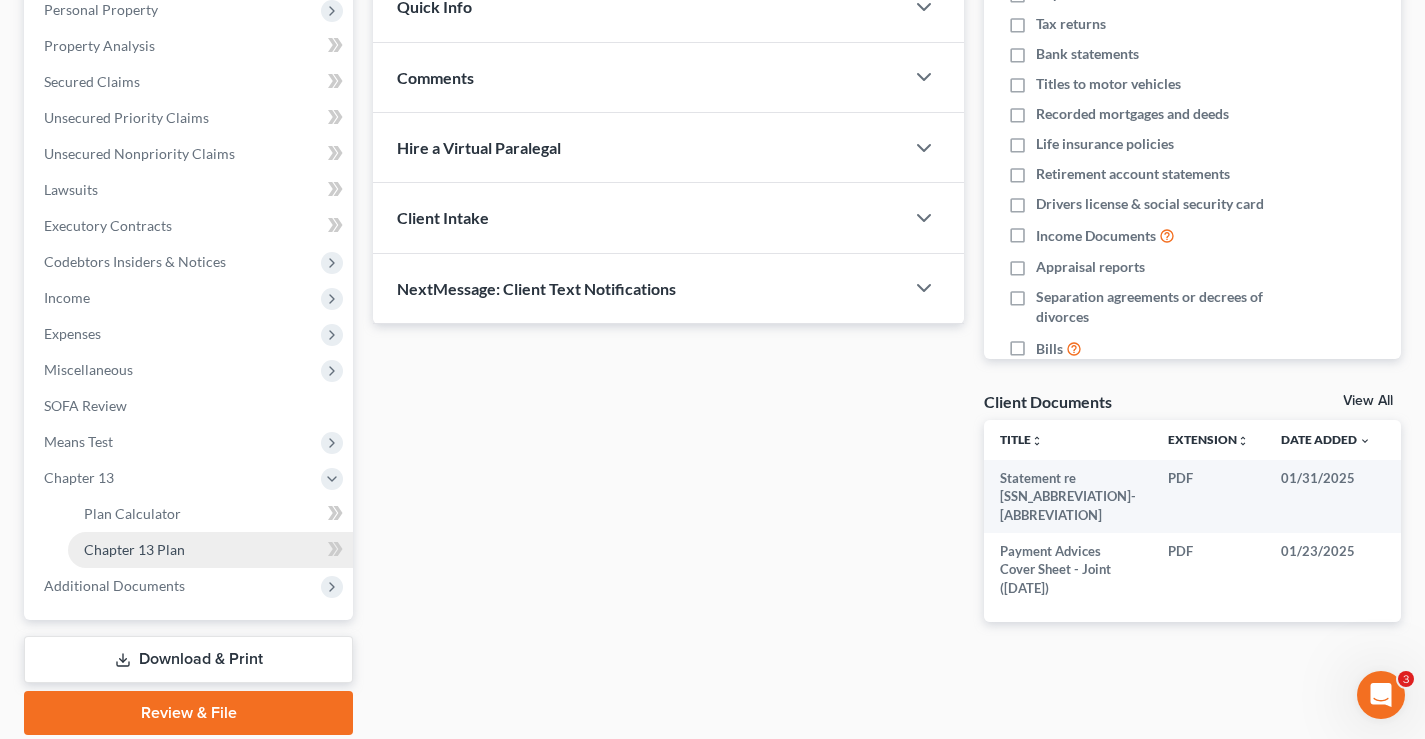 click on "Chapter 13 Plan" at bounding box center (134, 549) 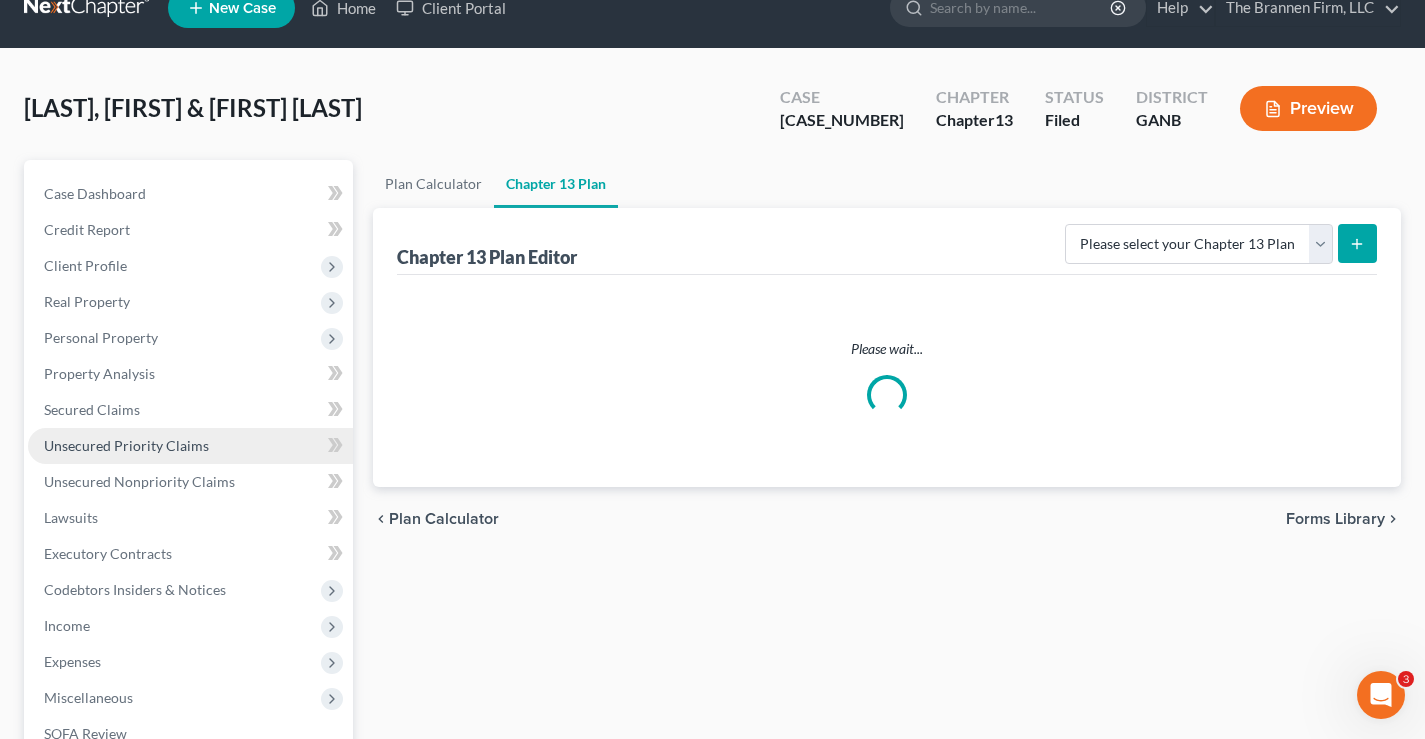 scroll, scrollTop: 0, scrollLeft: 0, axis: both 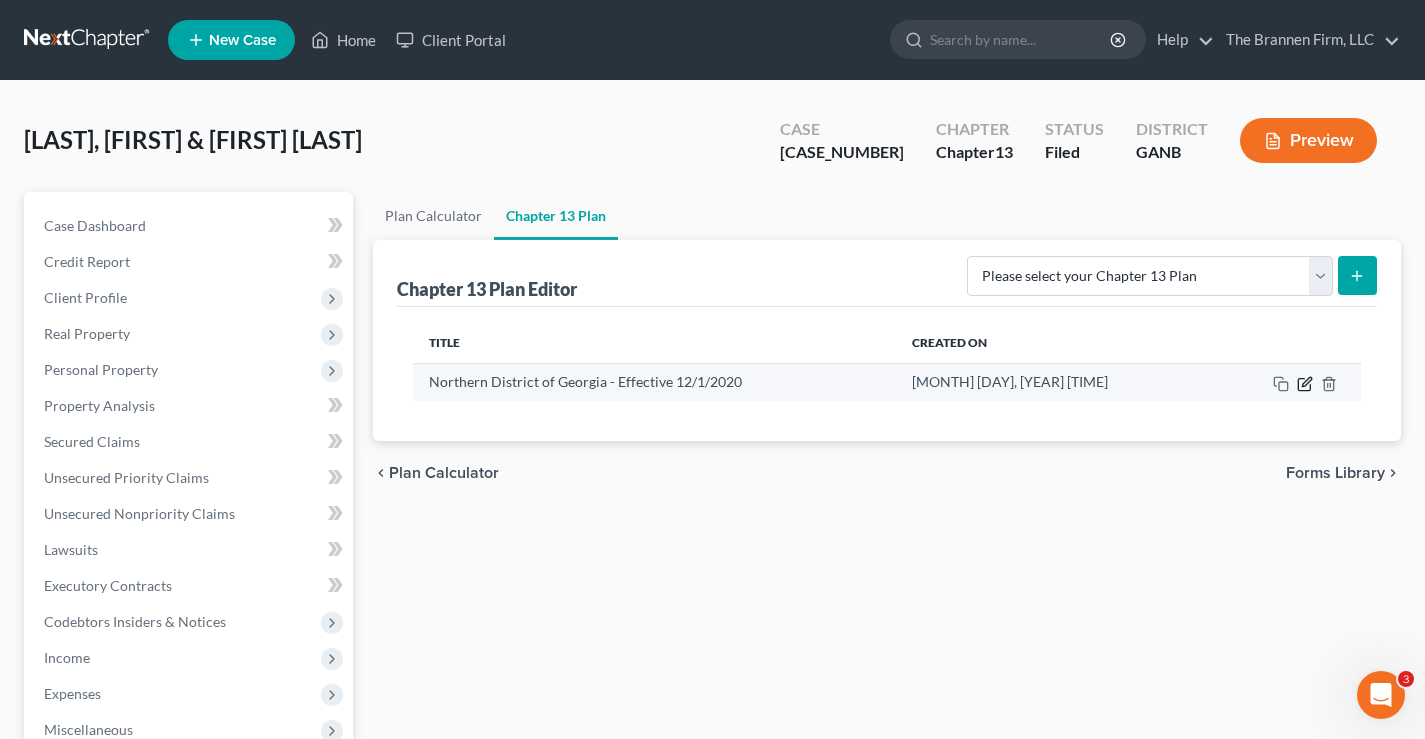 click 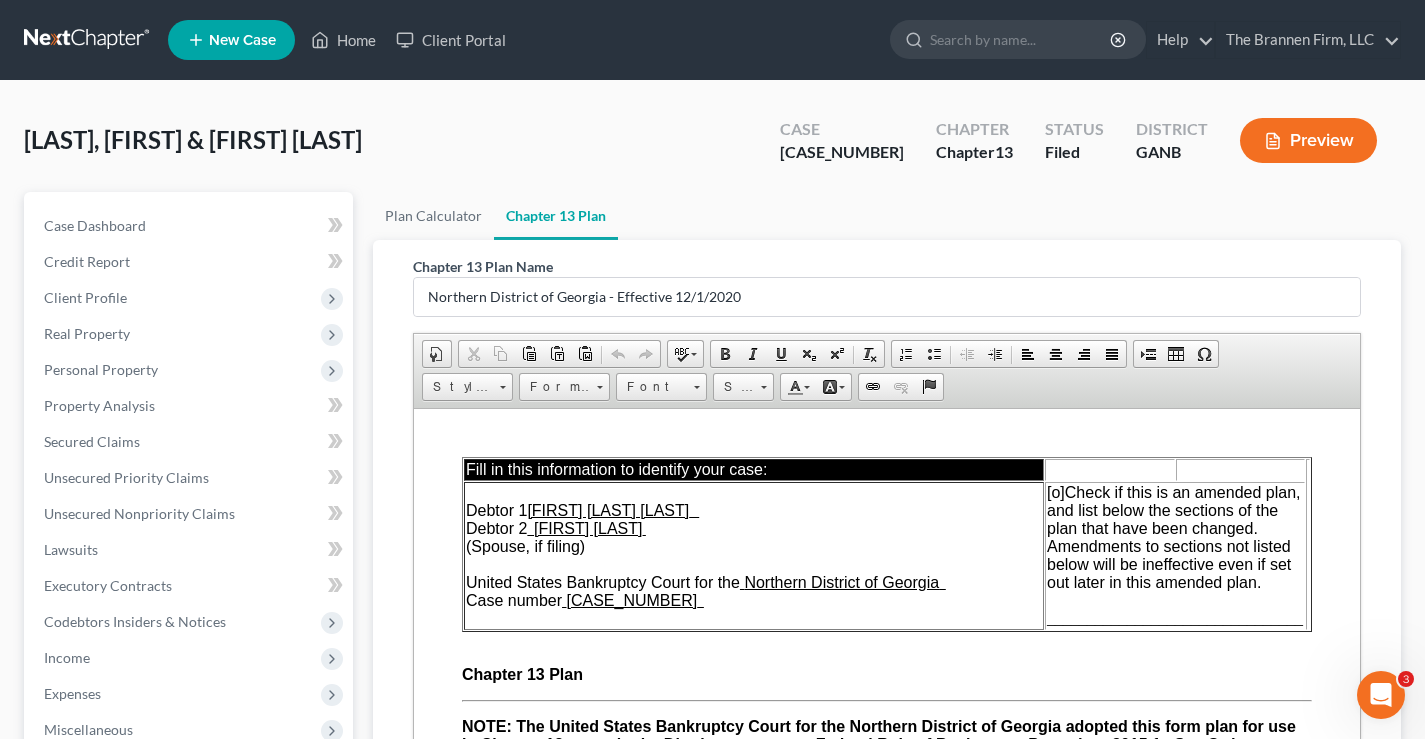 scroll, scrollTop: 0, scrollLeft: 0, axis: both 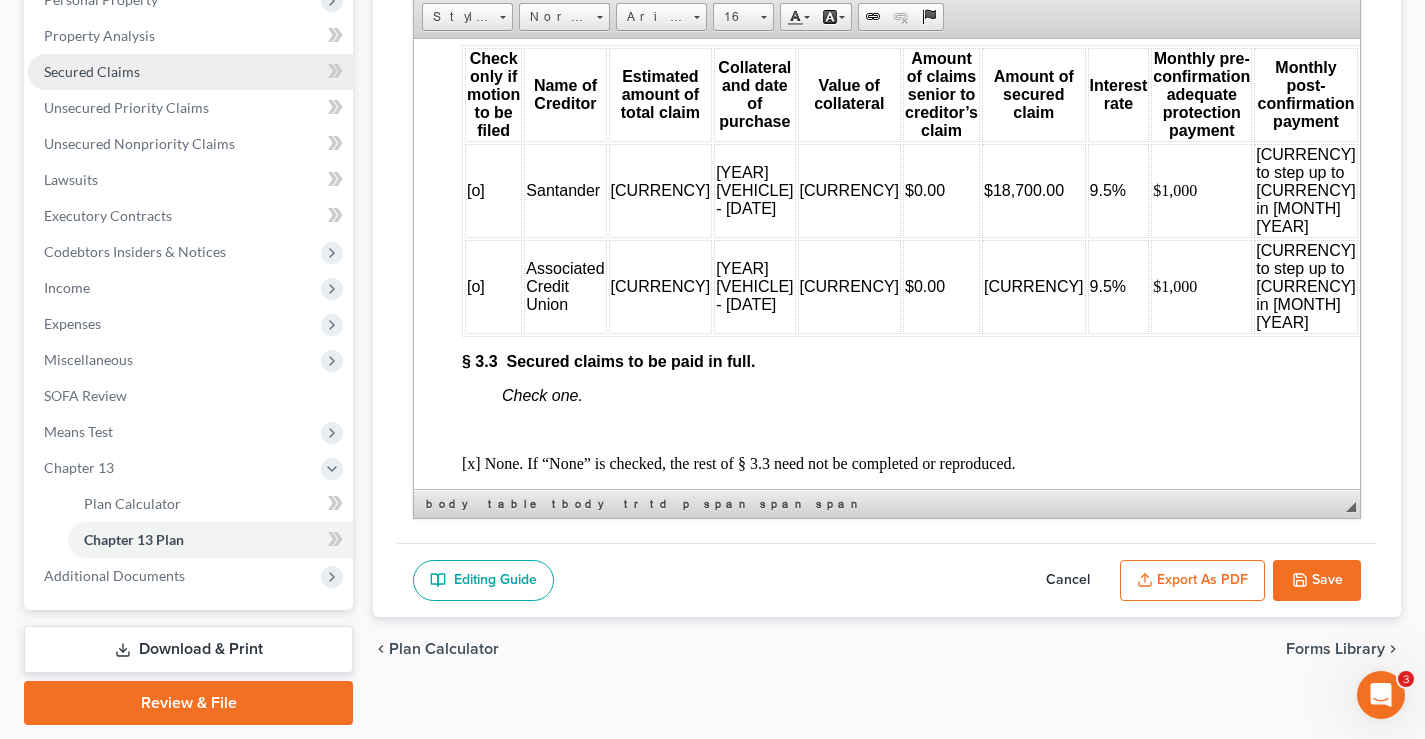 click on "Secured Claims" at bounding box center [92, 71] 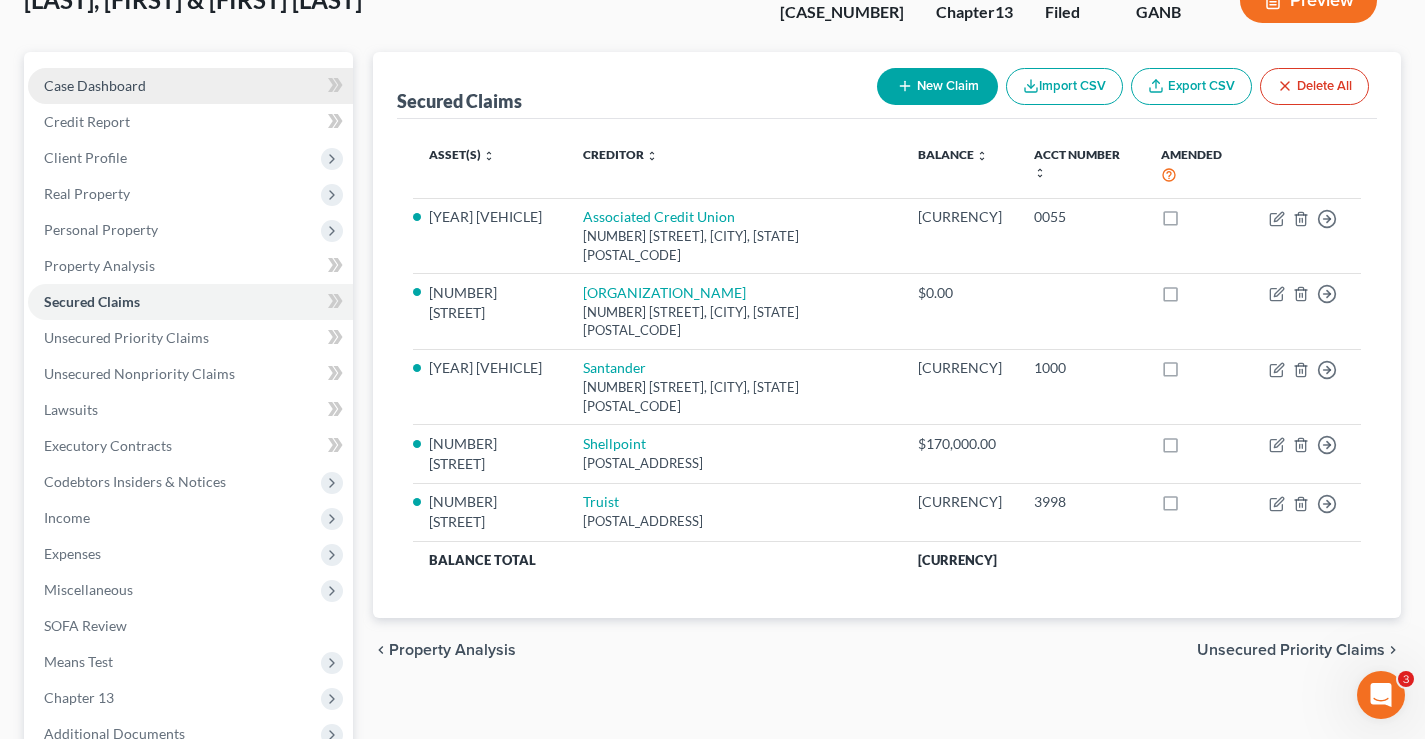 scroll, scrollTop: 0, scrollLeft: 0, axis: both 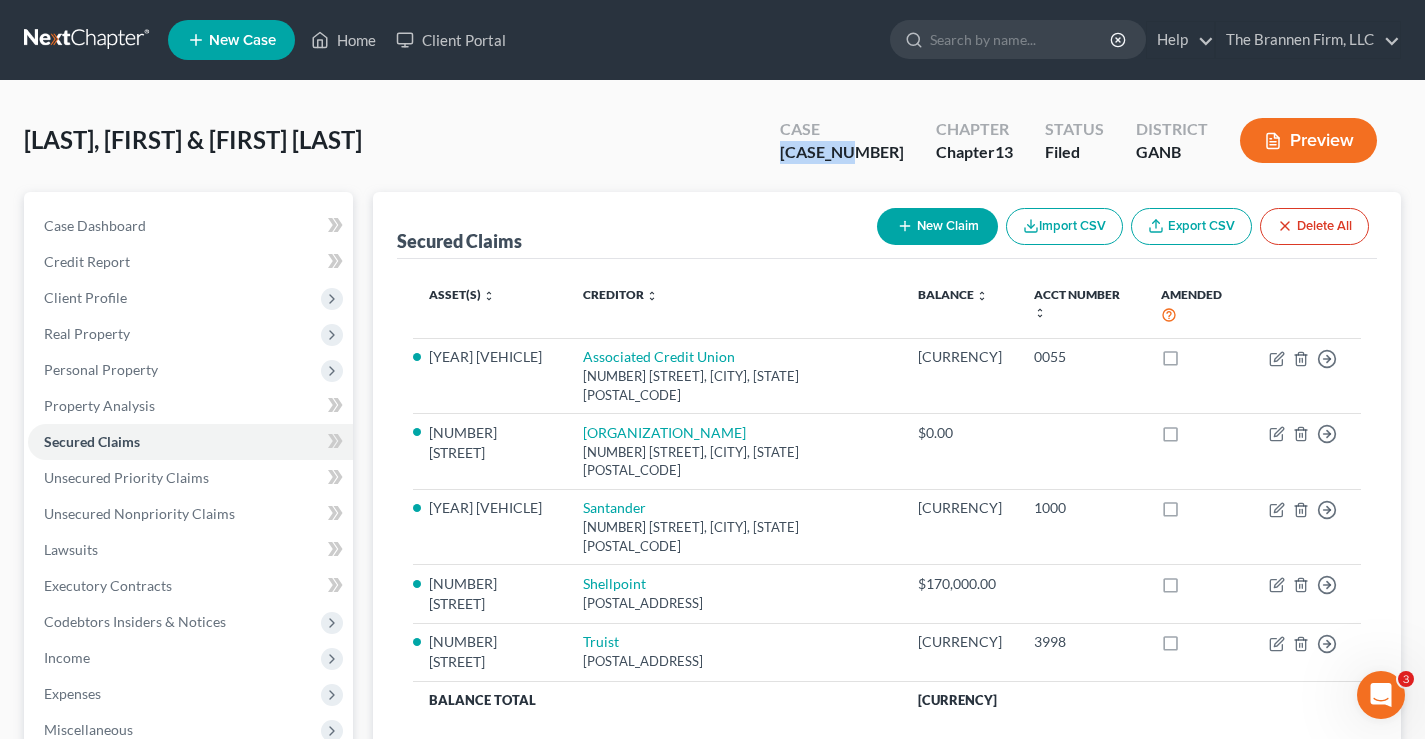 drag, startPoint x: 831, startPoint y: 150, endPoint x: 905, endPoint y: 148, distance: 74.02702 